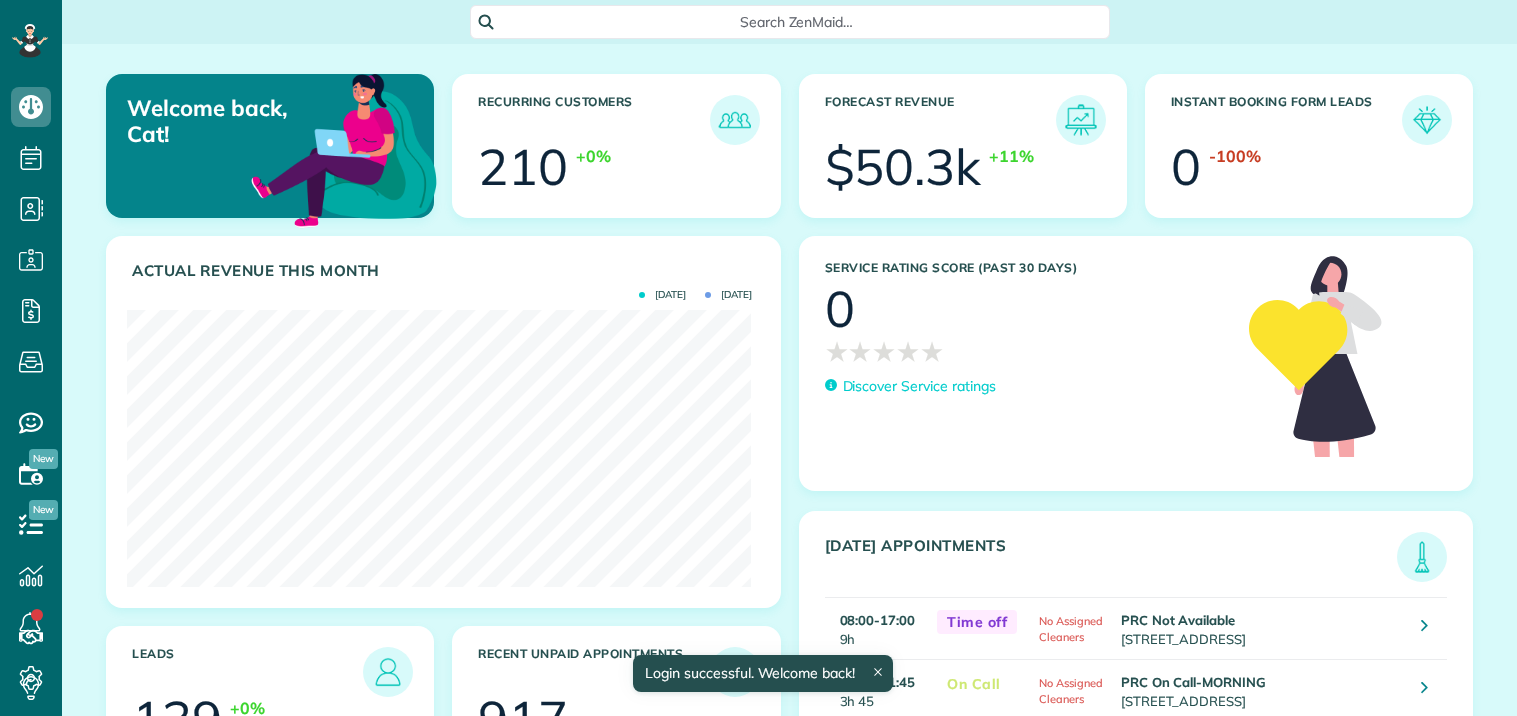 scroll, scrollTop: 0, scrollLeft: 0, axis: both 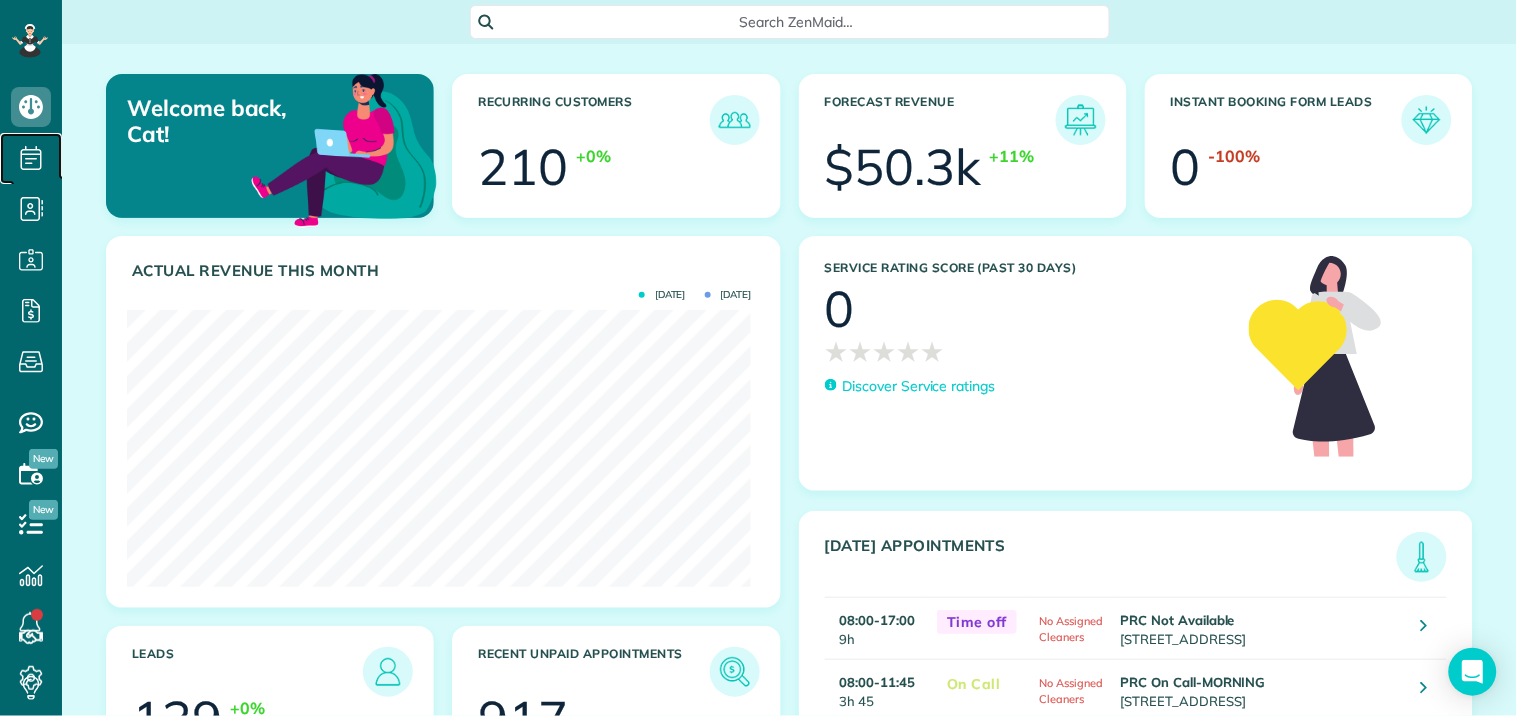 drag, startPoint x: 300, startPoint y: 168, endPoint x: 32, endPoint y: 158, distance: 268.1865 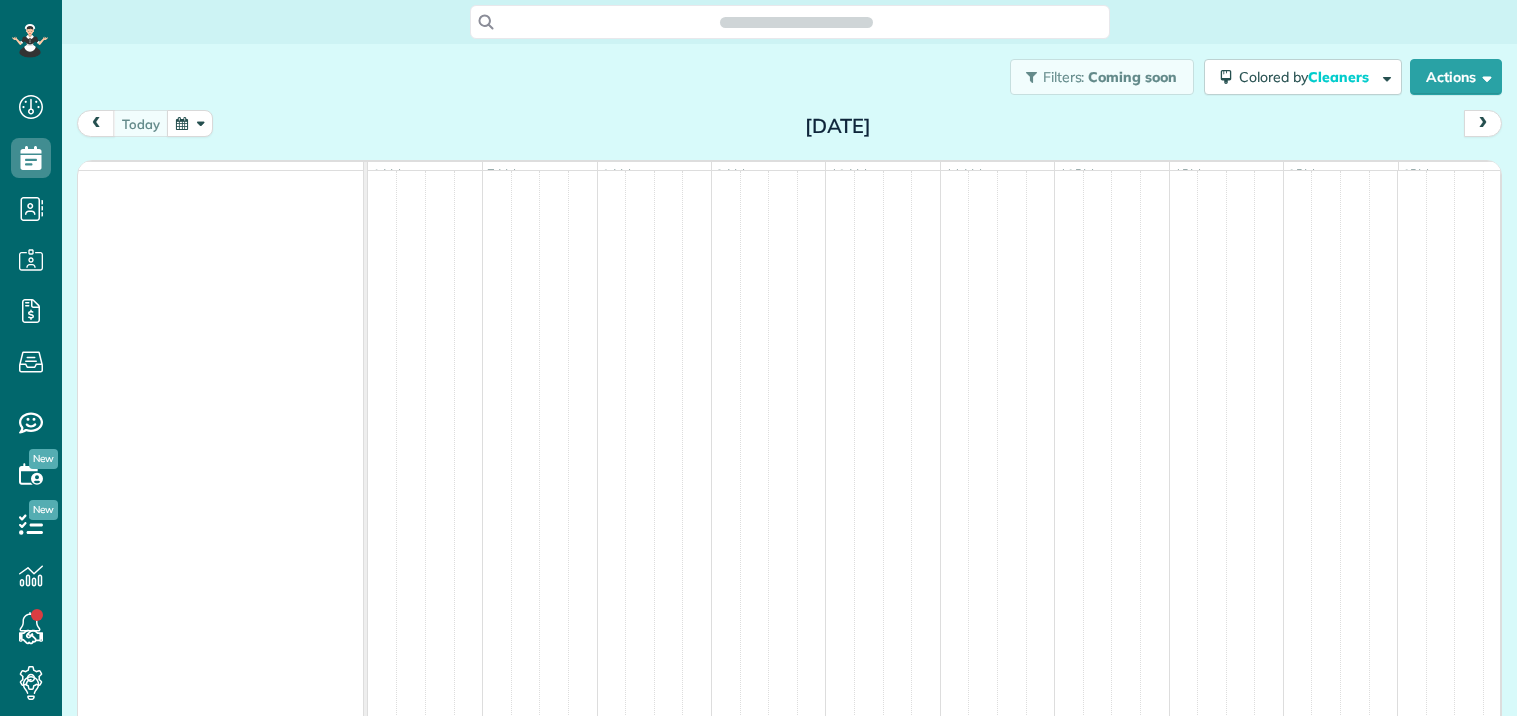 scroll, scrollTop: 0, scrollLeft: 0, axis: both 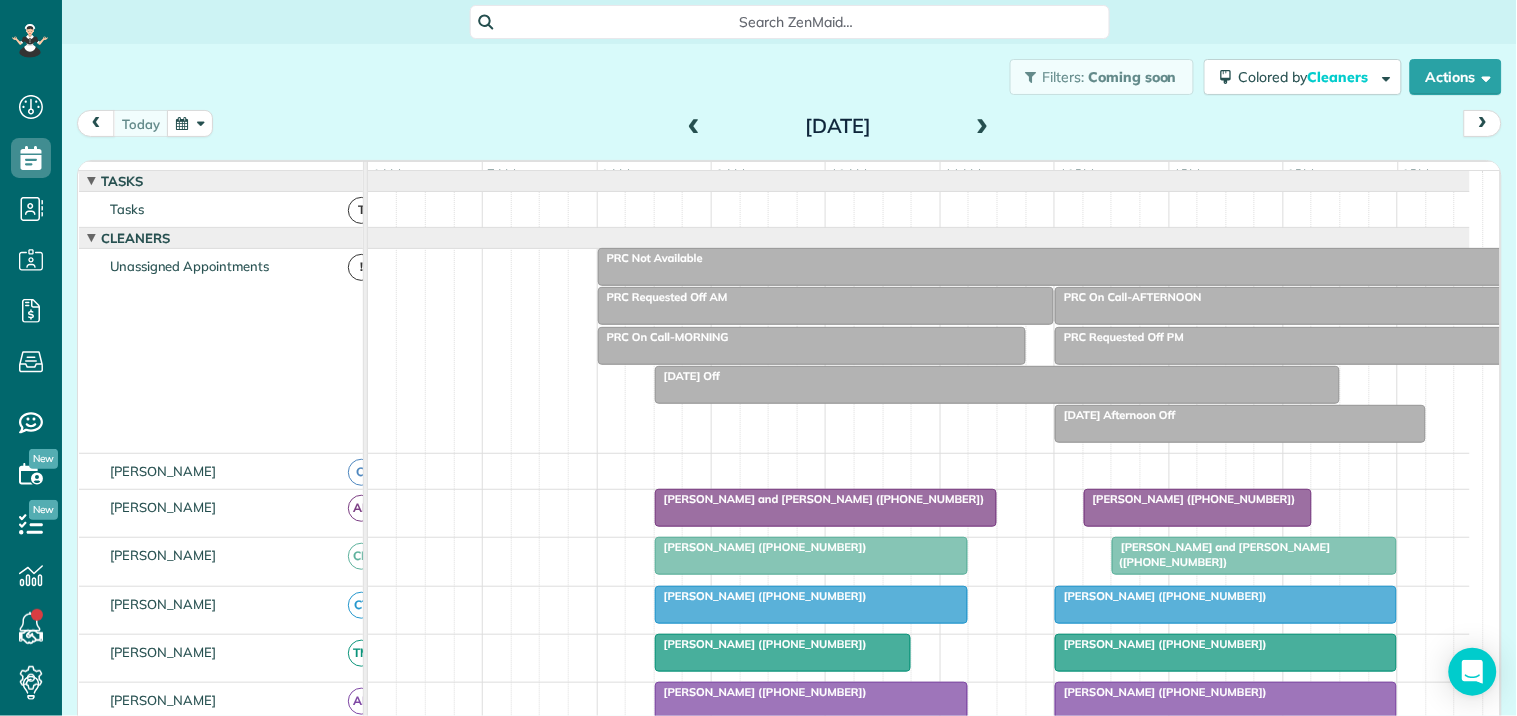 click at bounding box center (190, 123) 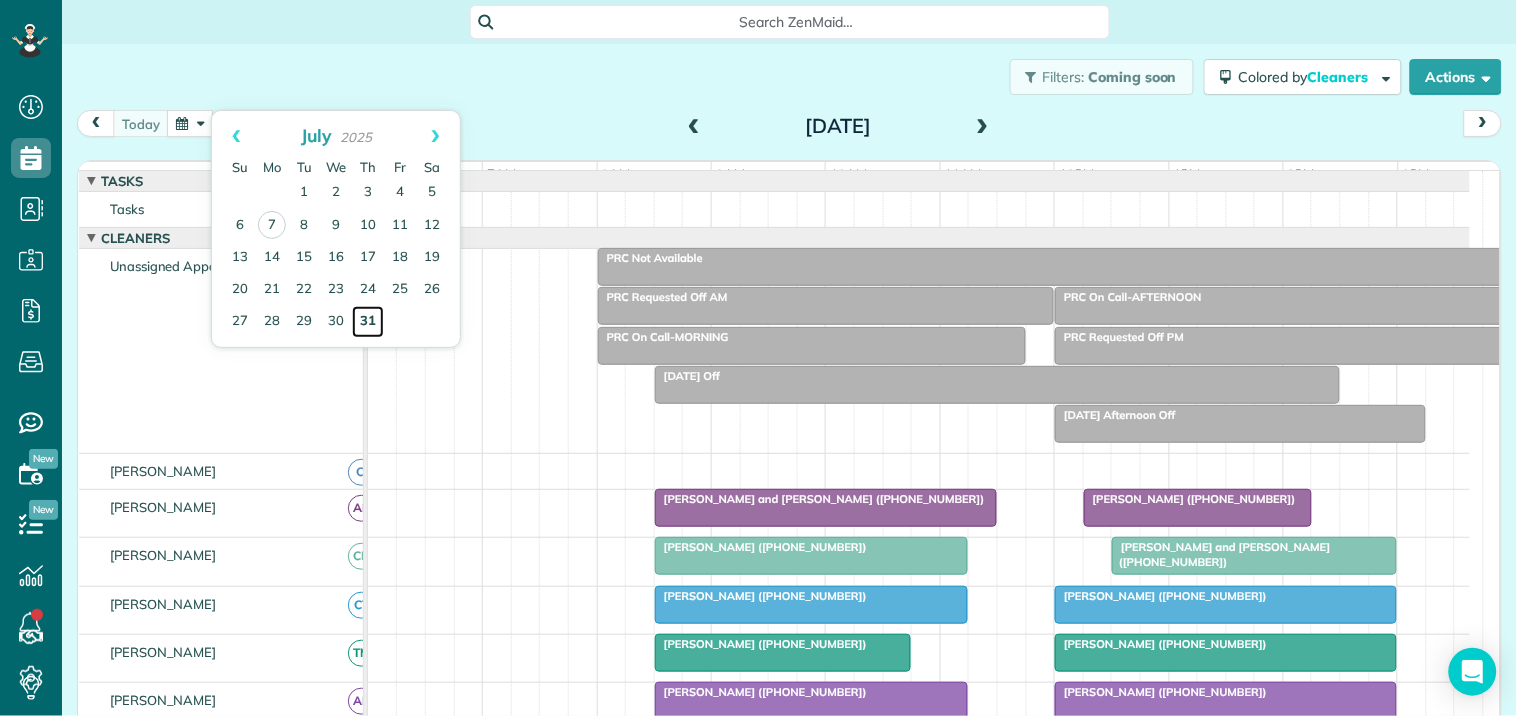 click on "31" at bounding box center (368, 322) 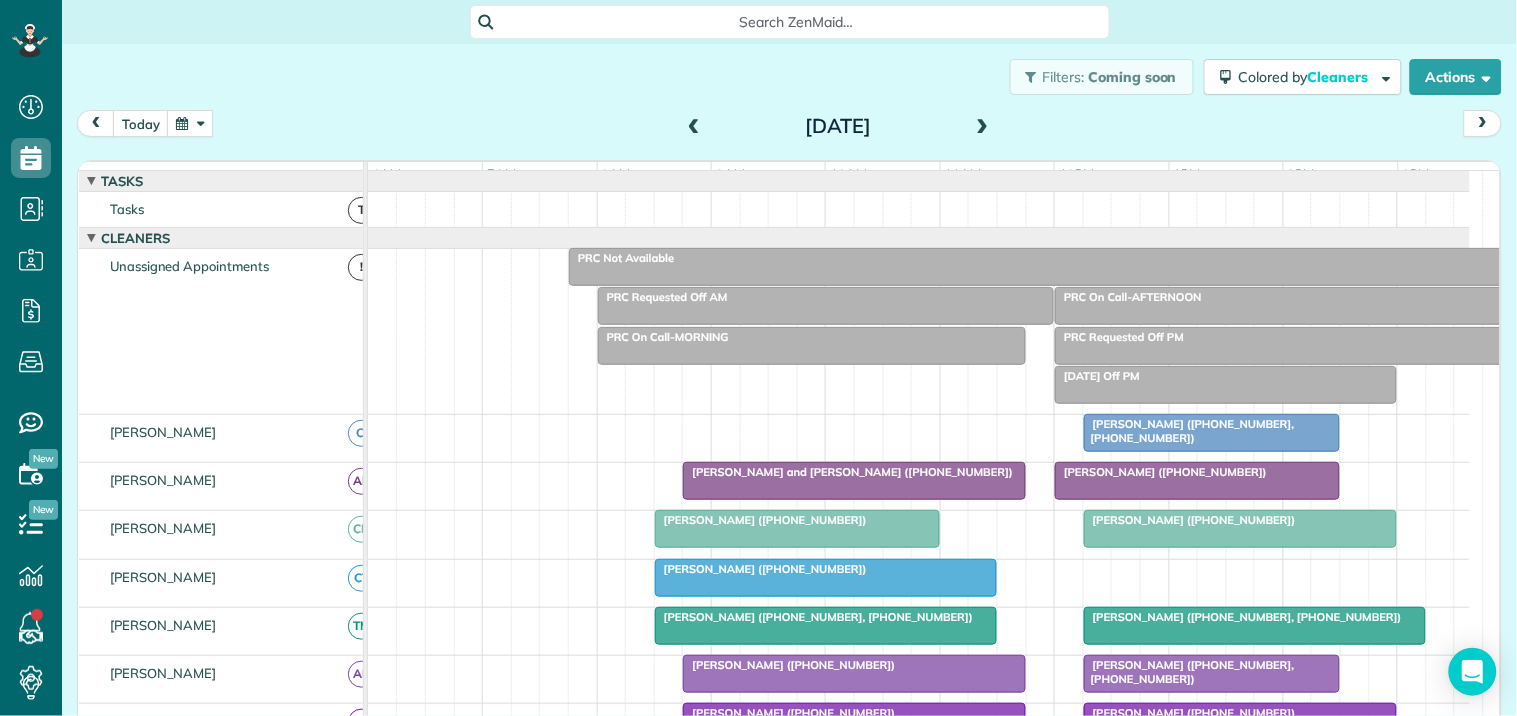 scroll, scrollTop: 303, scrollLeft: 0, axis: vertical 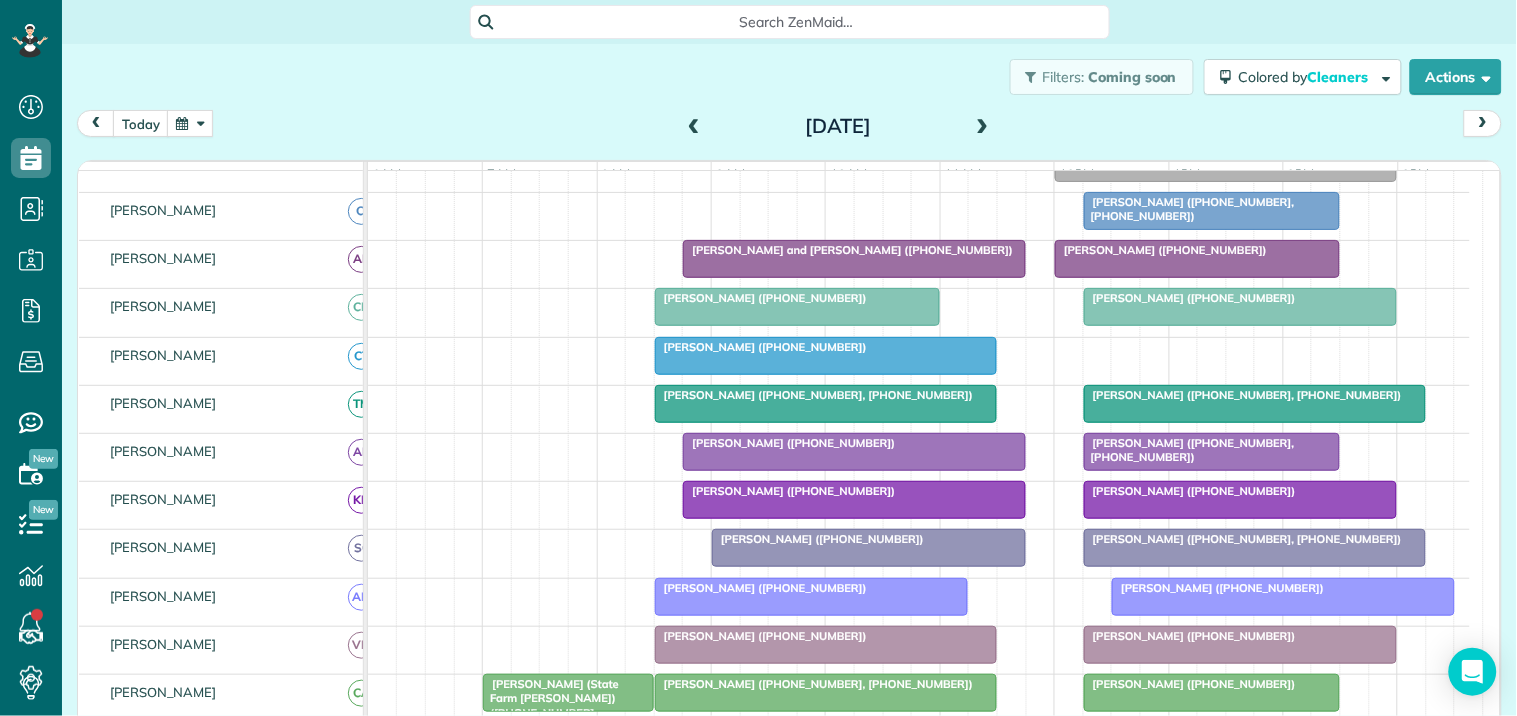 click at bounding box center (983, 127) 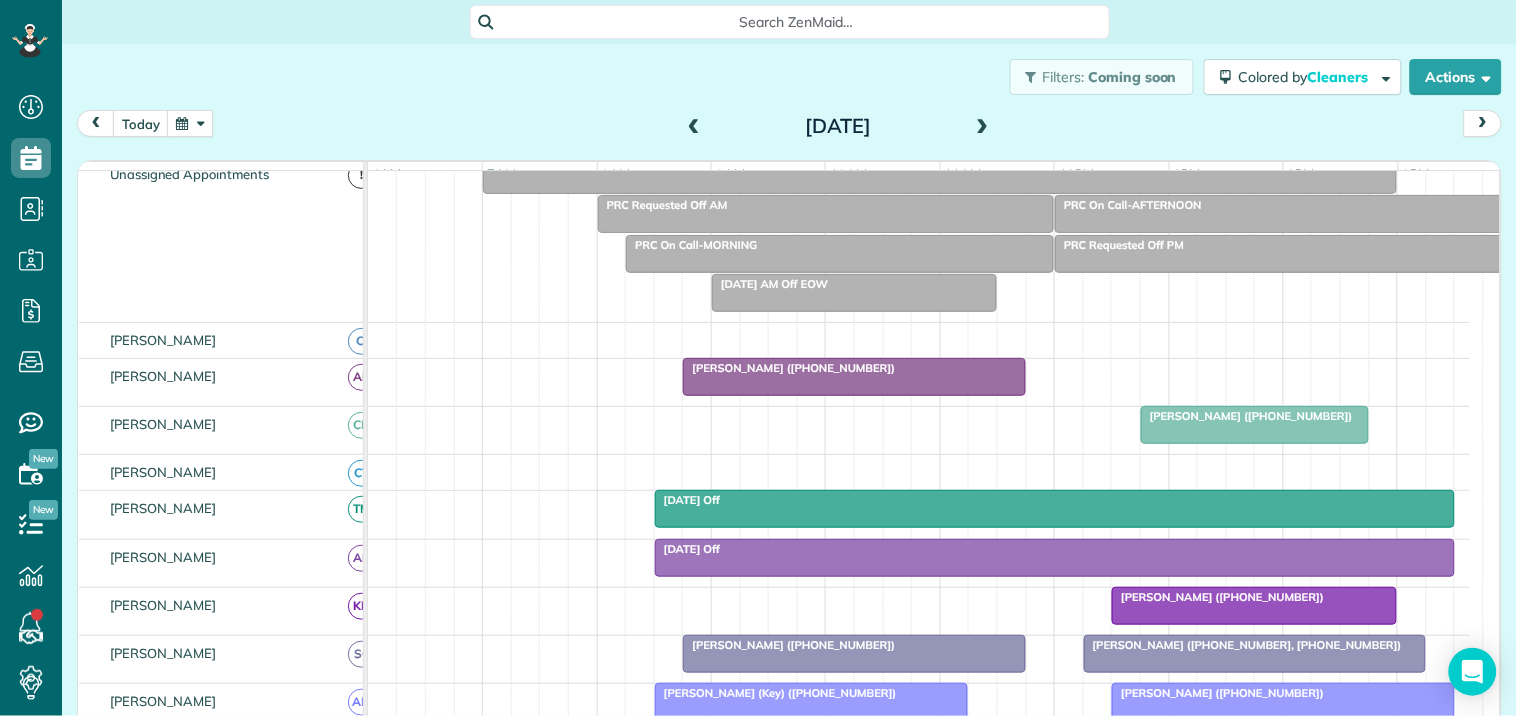 scroll, scrollTop: 222, scrollLeft: 0, axis: vertical 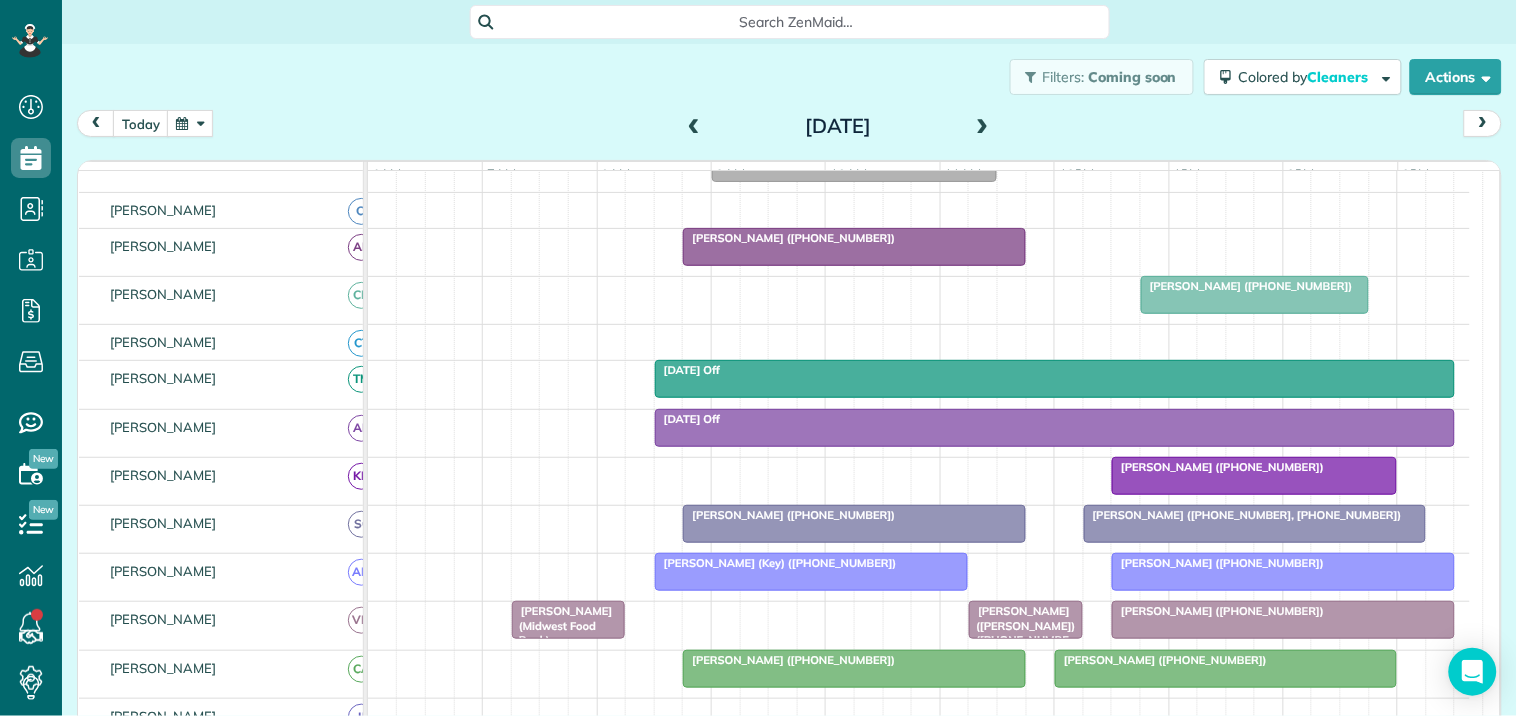 click at bounding box center (694, 127) 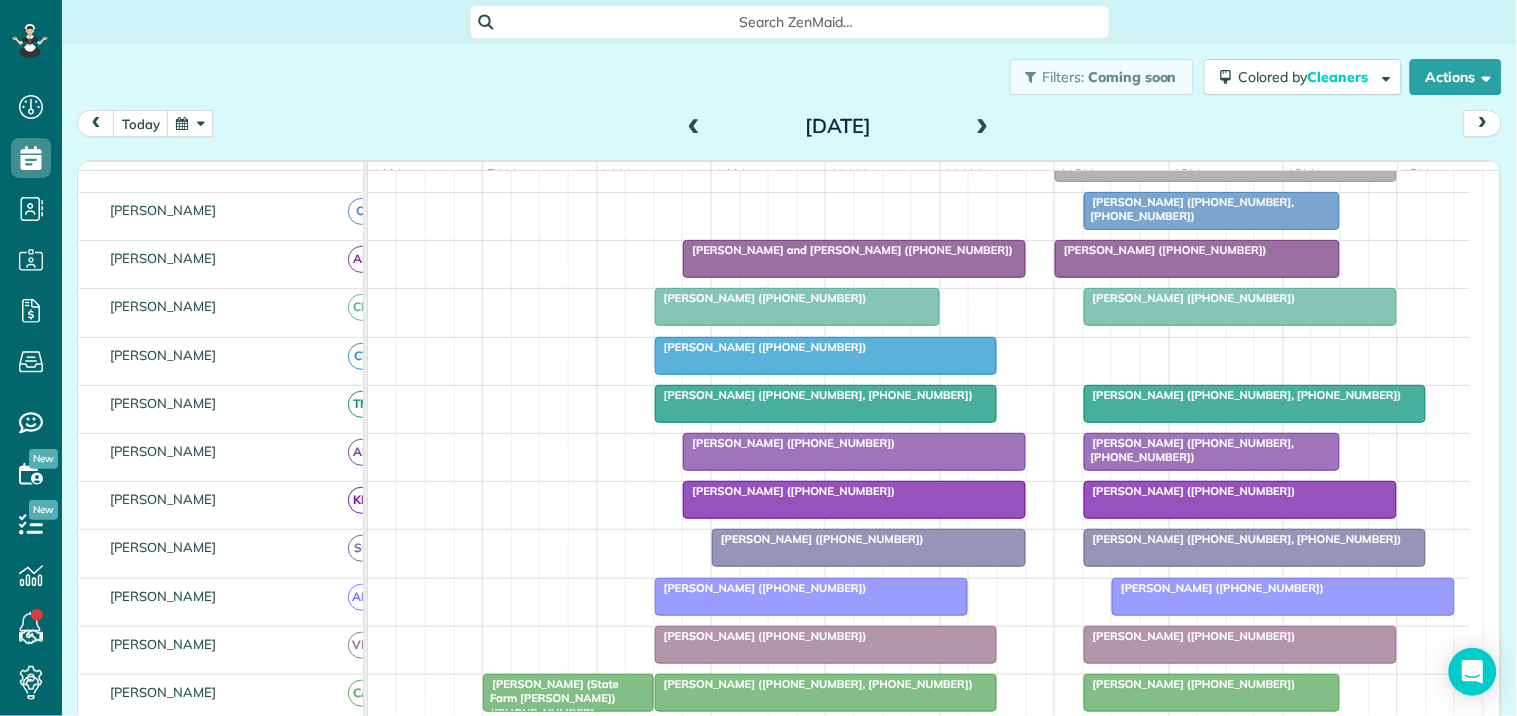 click at bounding box center (694, 127) 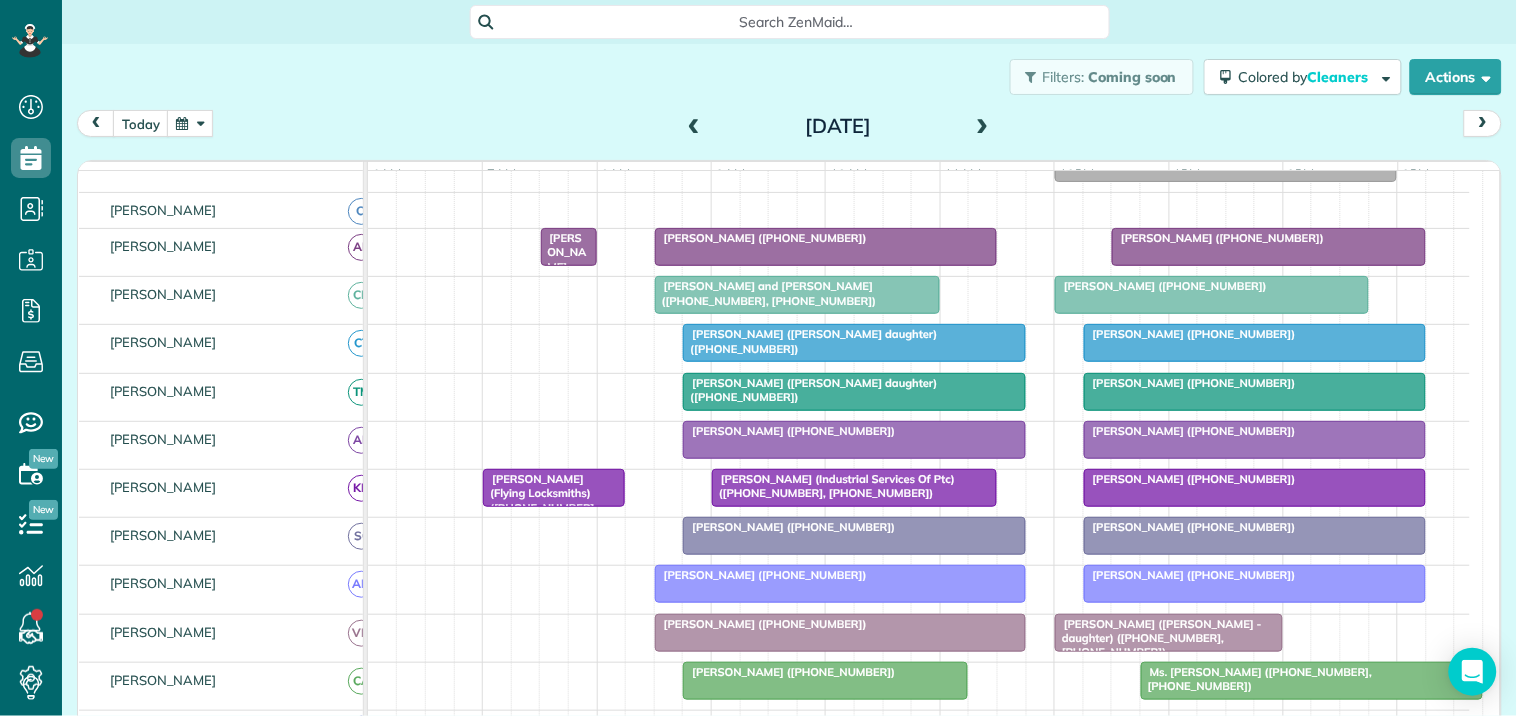 click at bounding box center [694, 127] 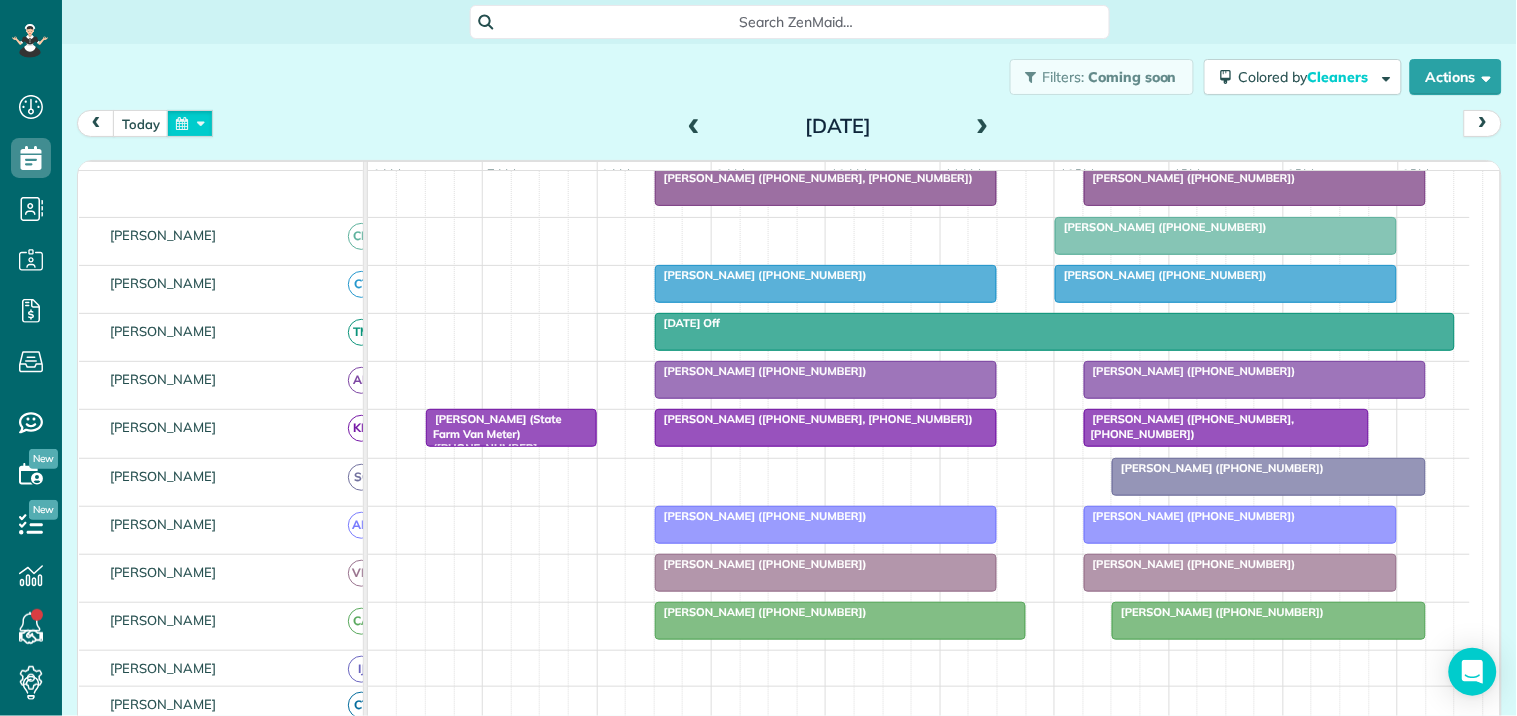 click at bounding box center (190, 123) 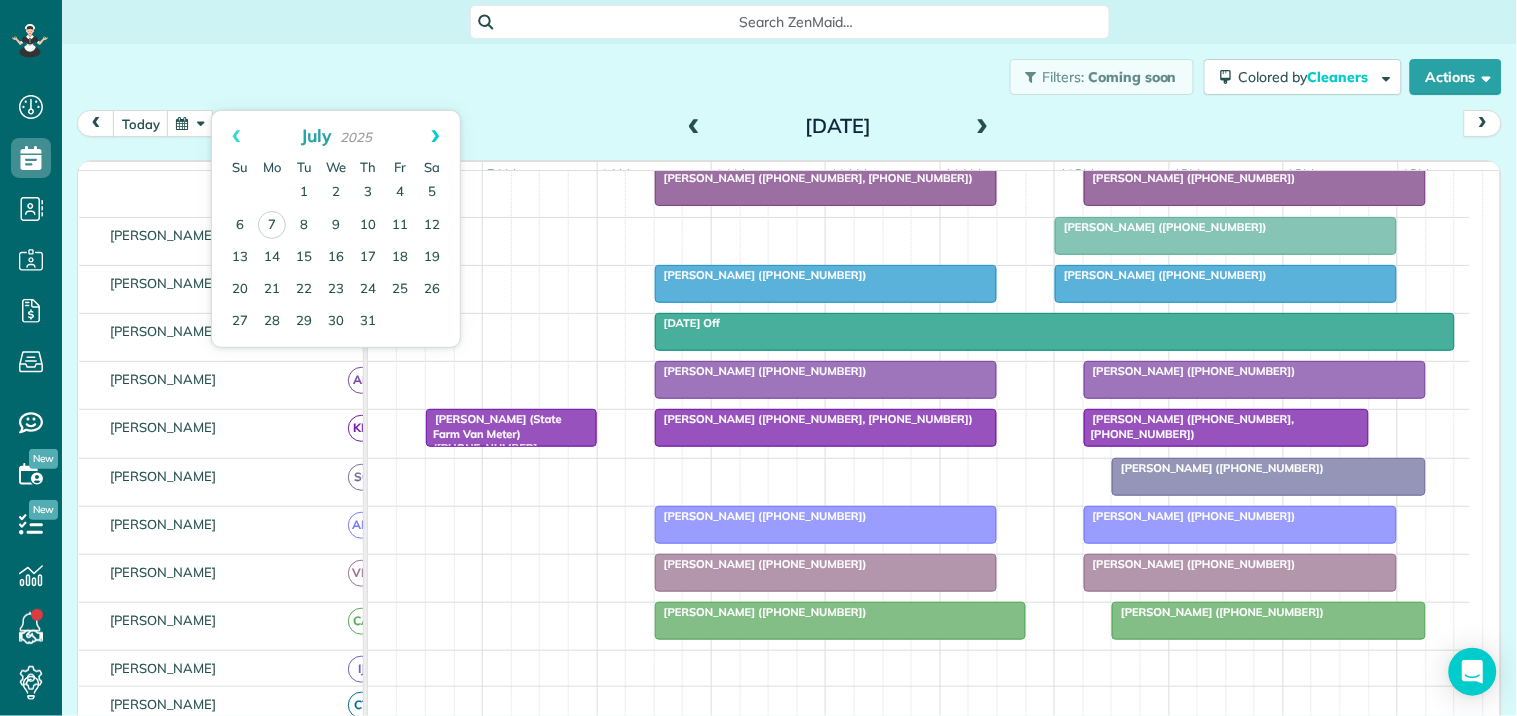 click on "Next" at bounding box center [435, 136] 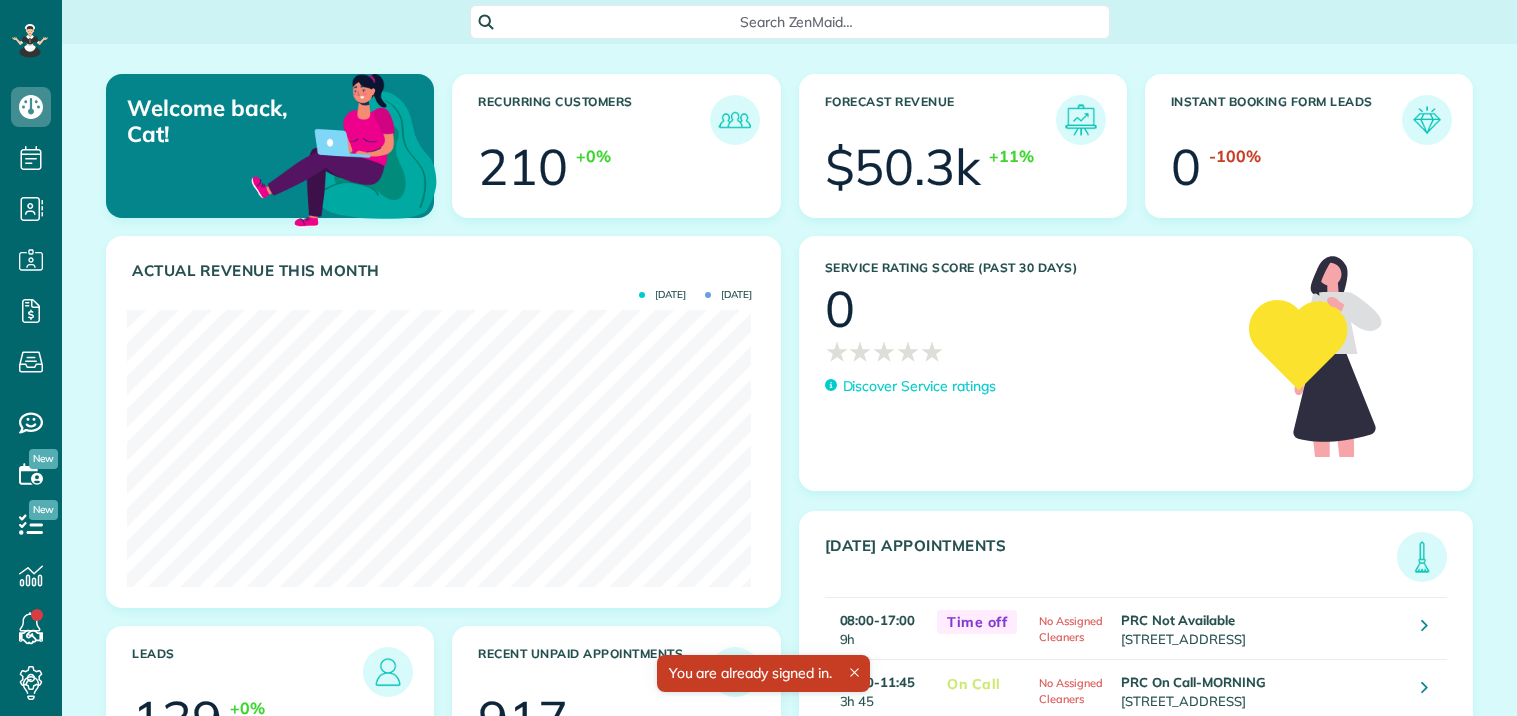 scroll, scrollTop: 0, scrollLeft: 0, axis: both 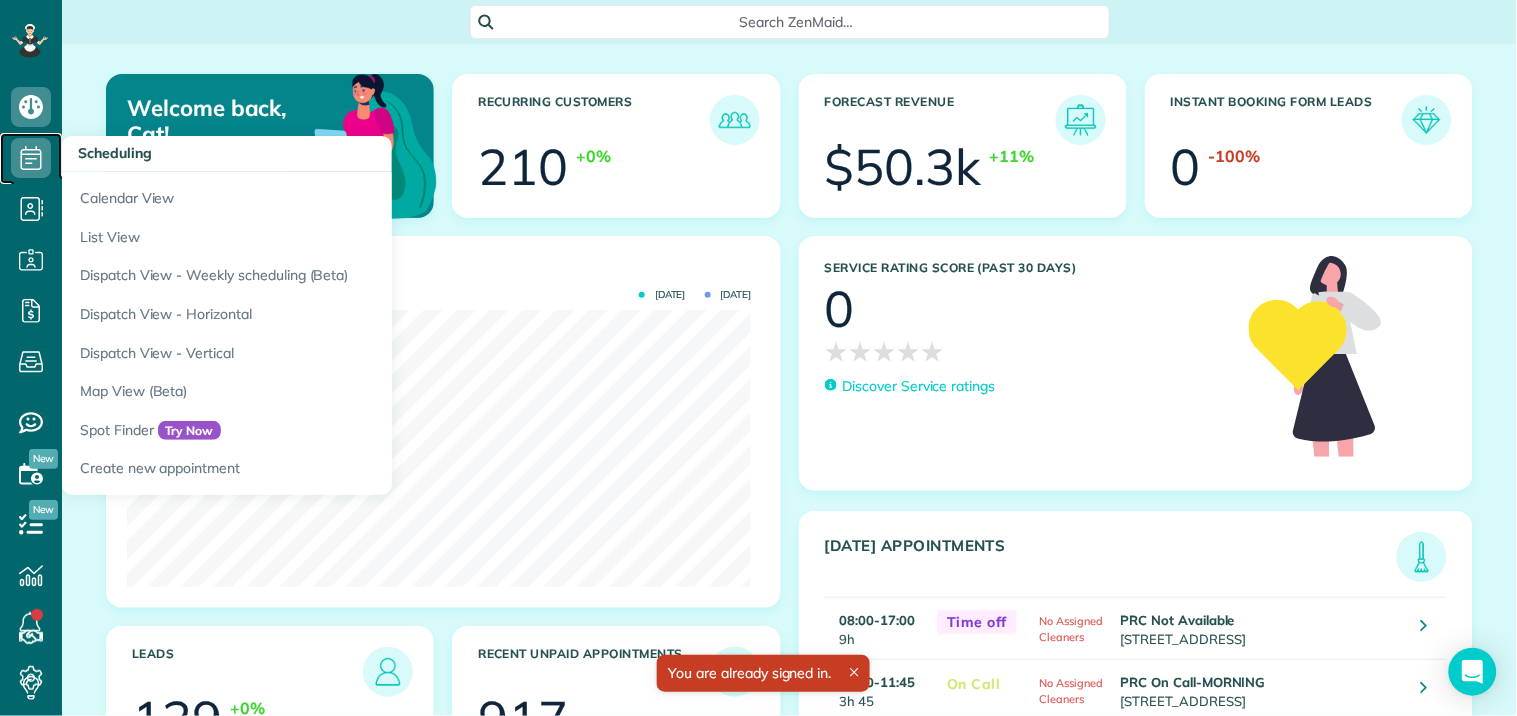 click 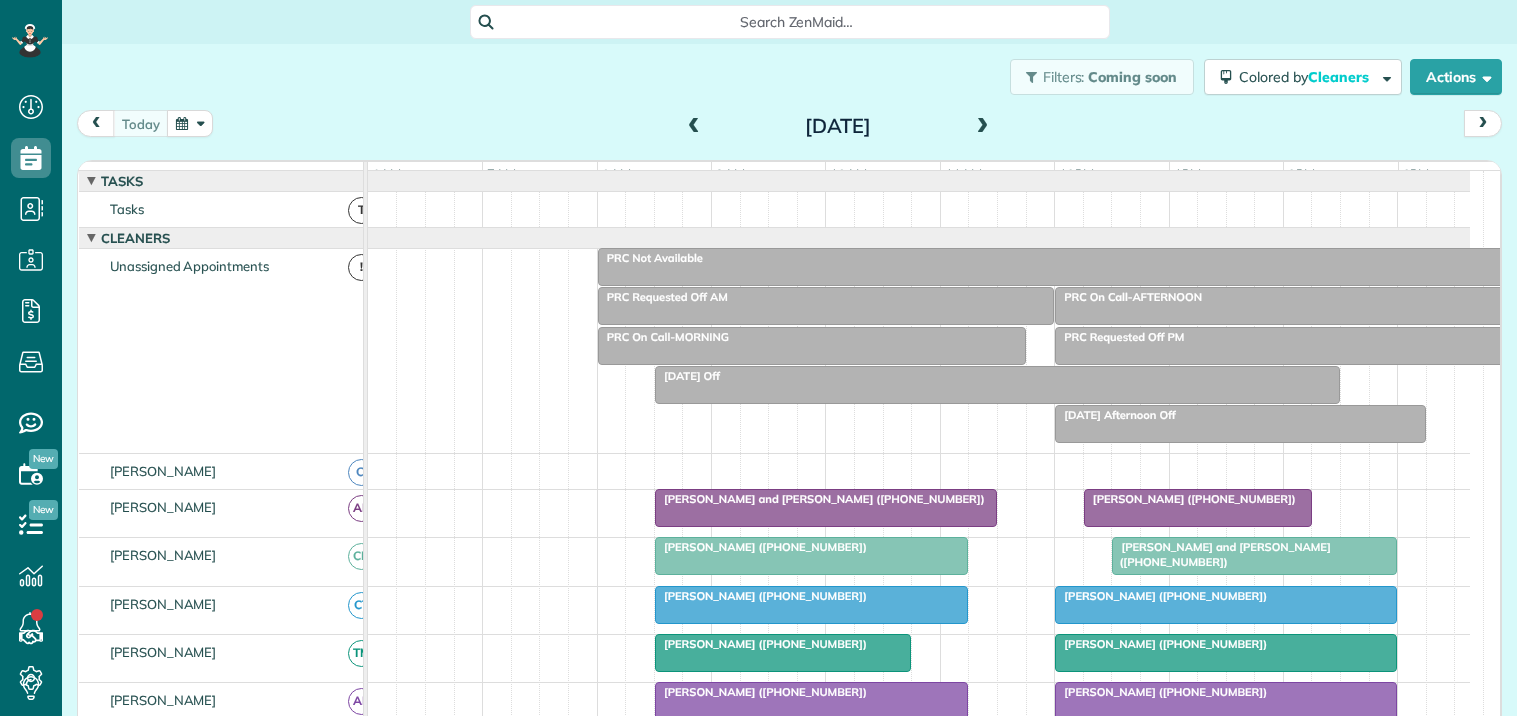 scroll, scrollTop: 0, scrollLeft: 0, axis: both 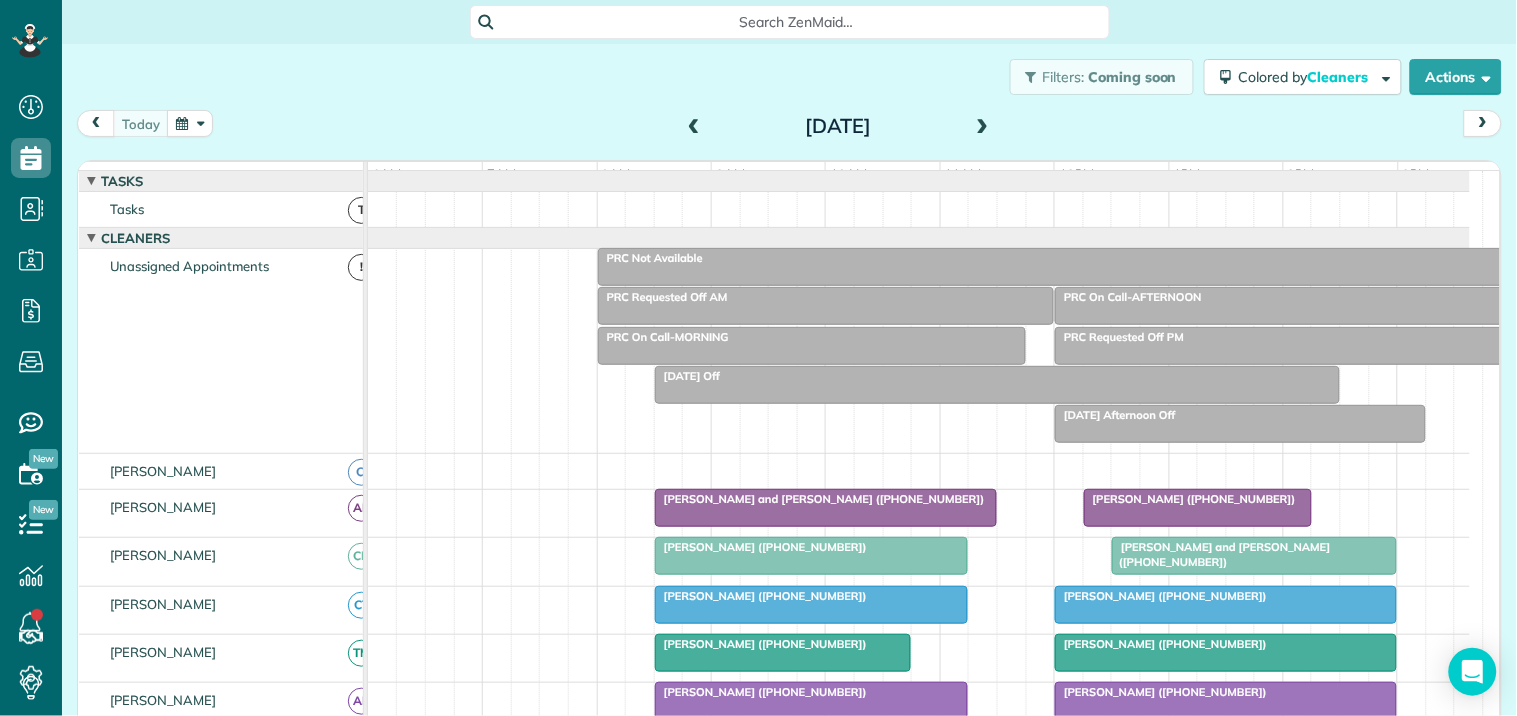 click at bounding box center [190, 123] 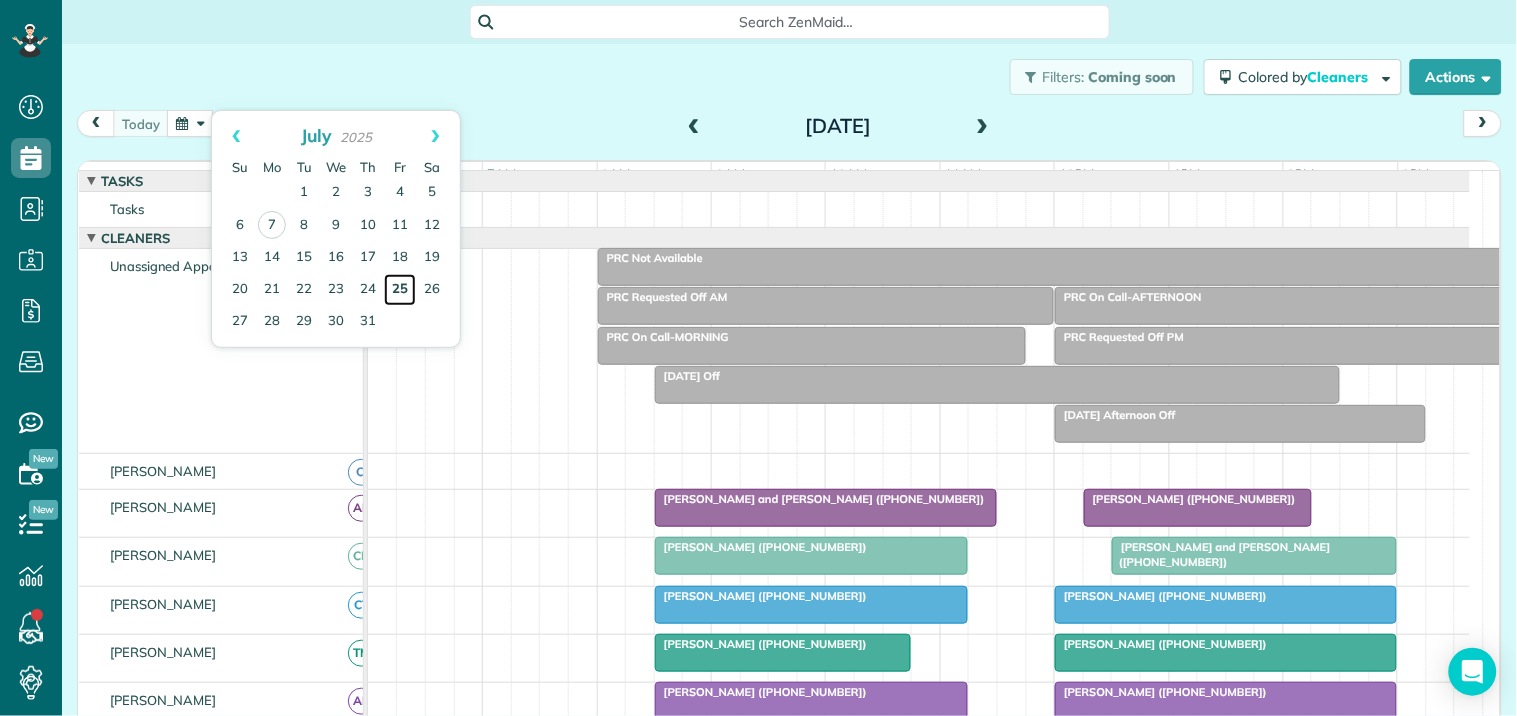 click on "25" at bounding box center (400, 290) 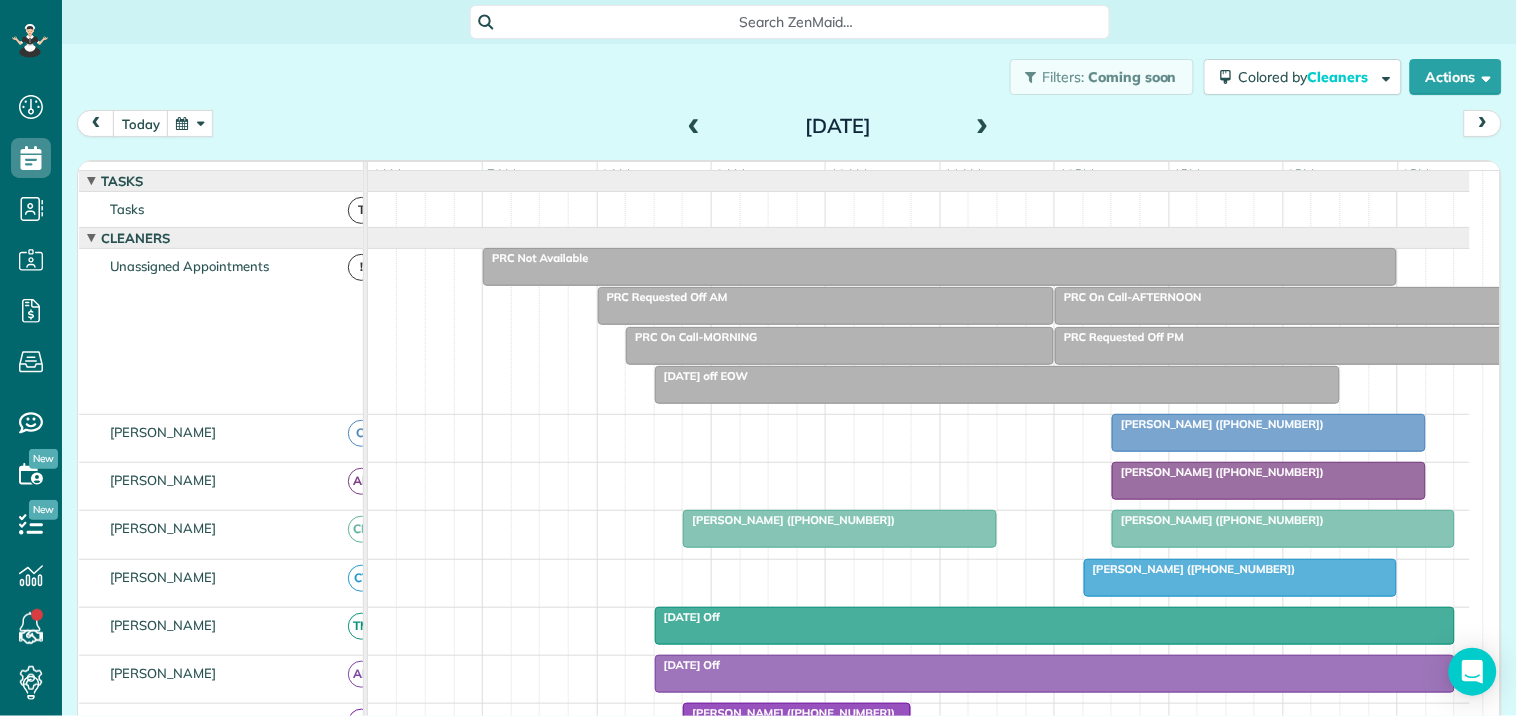scroll, scrollTop: 75, scrollLeft: 0, axis: vertical 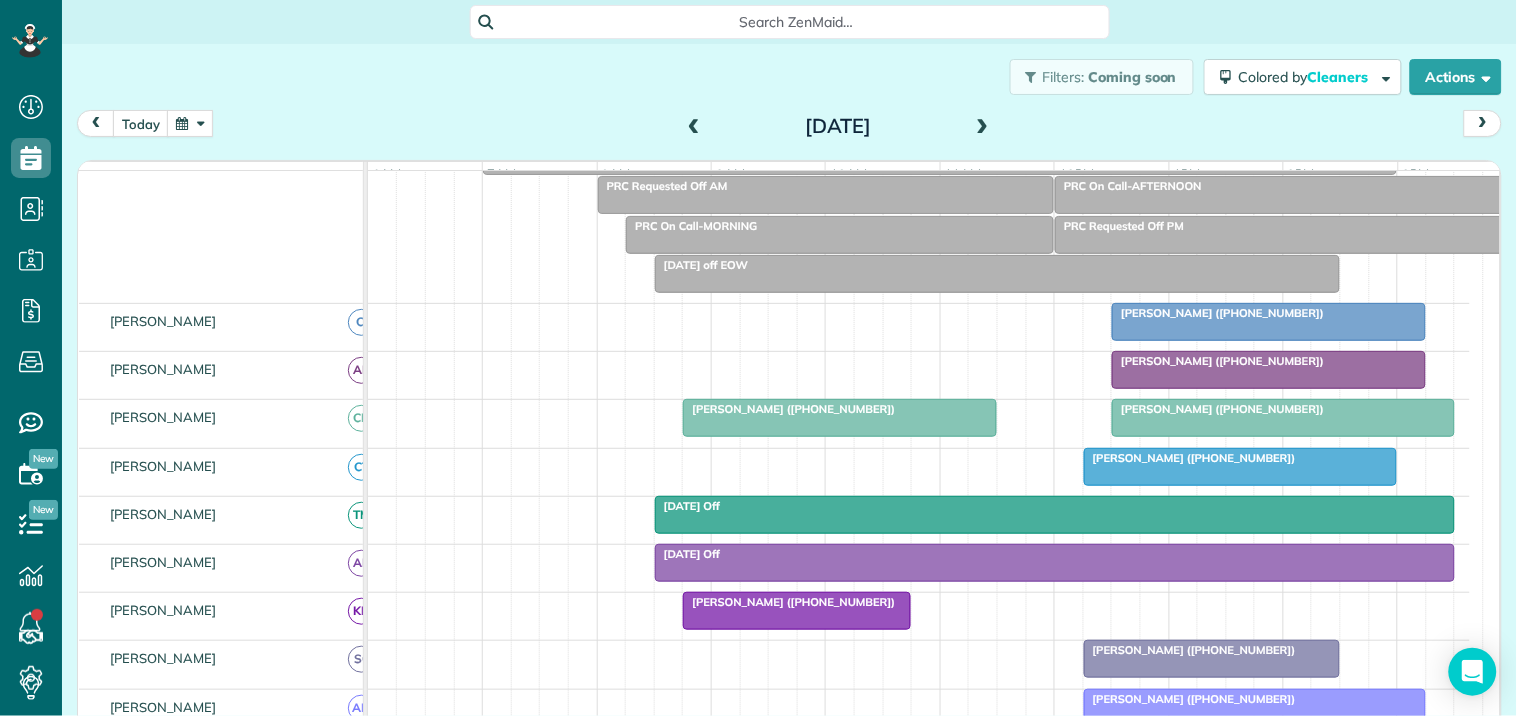 click on "Tracy Rowell (+14047025683)" at bounding box center [1218, 409] 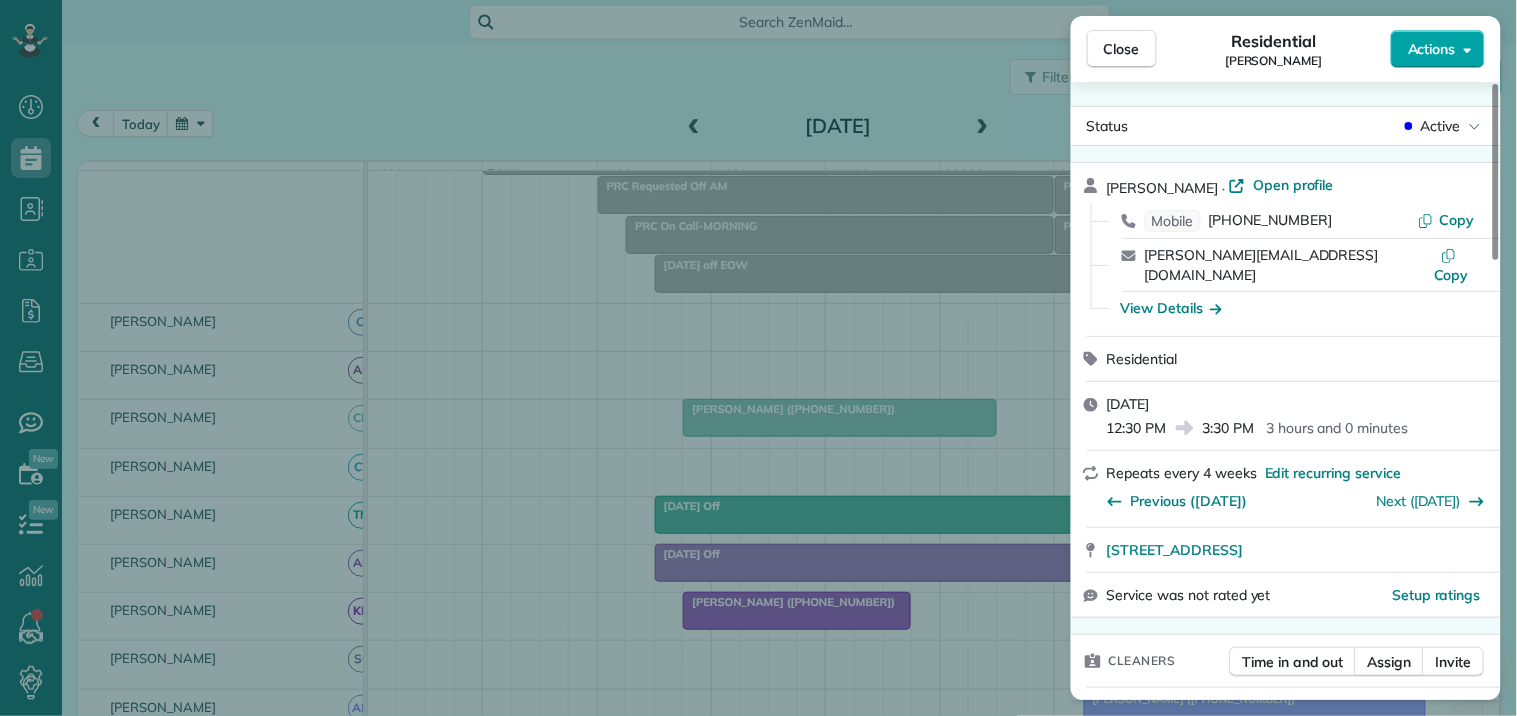 click on "Actions" at bounding box center (1432, 49) 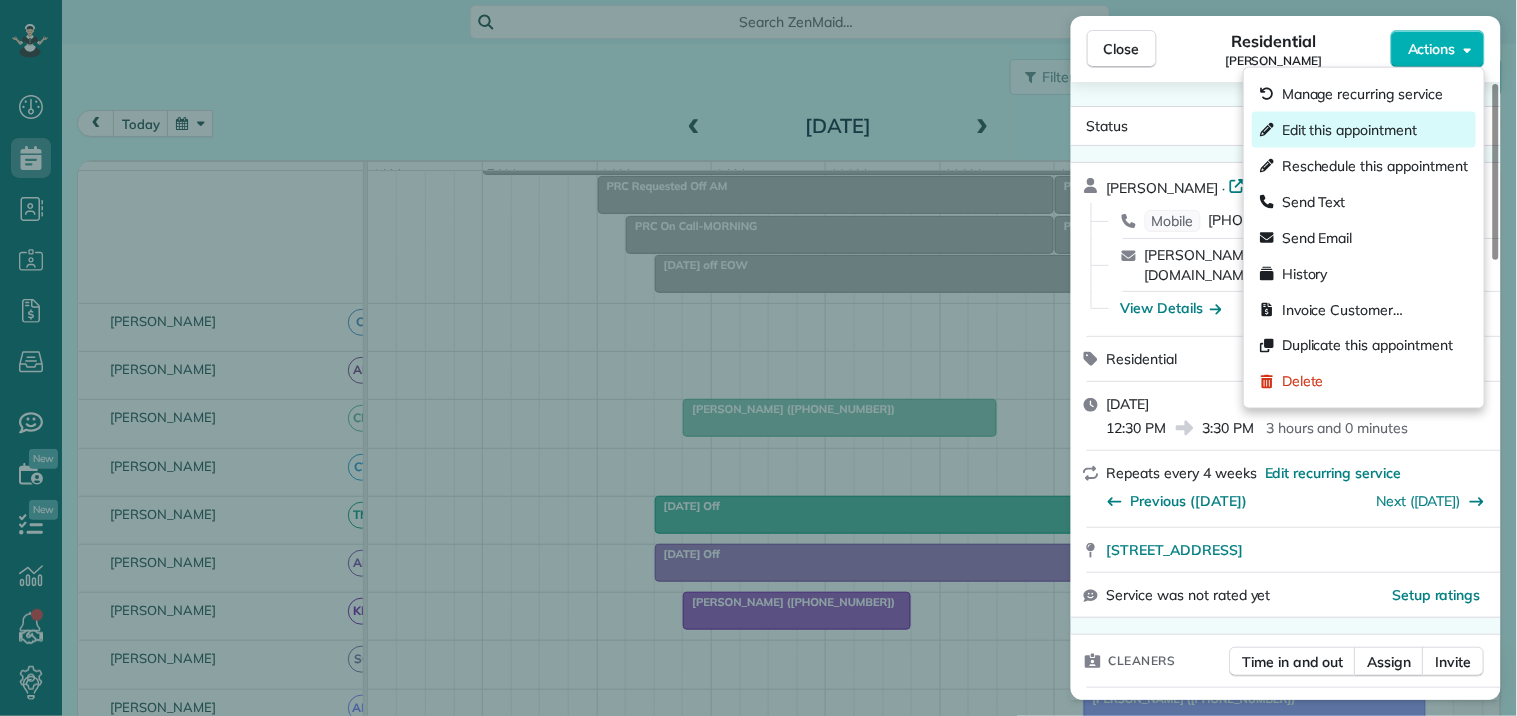 click on "Edit this appointment" at bounding box center (1349, 130) 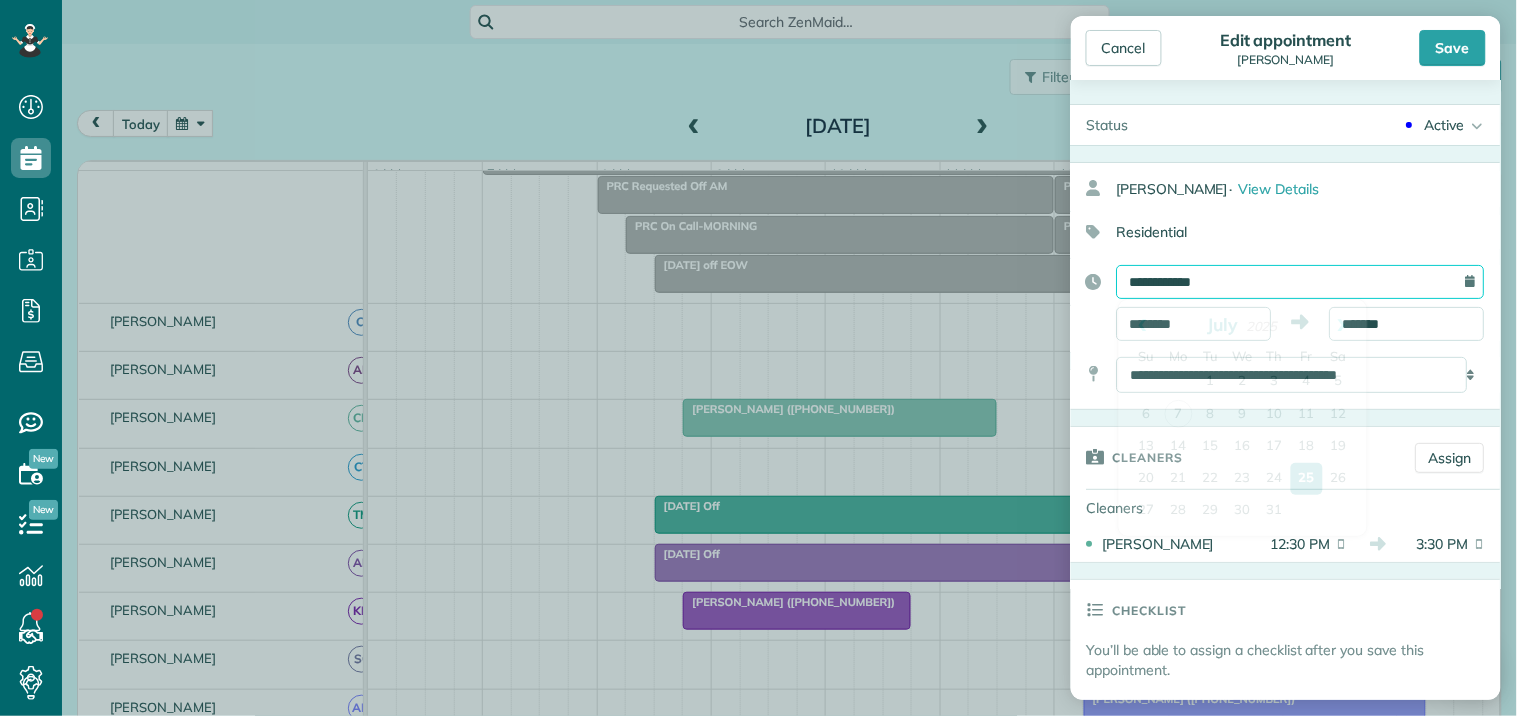 click on "**********" at bounding box center (1301, 282) 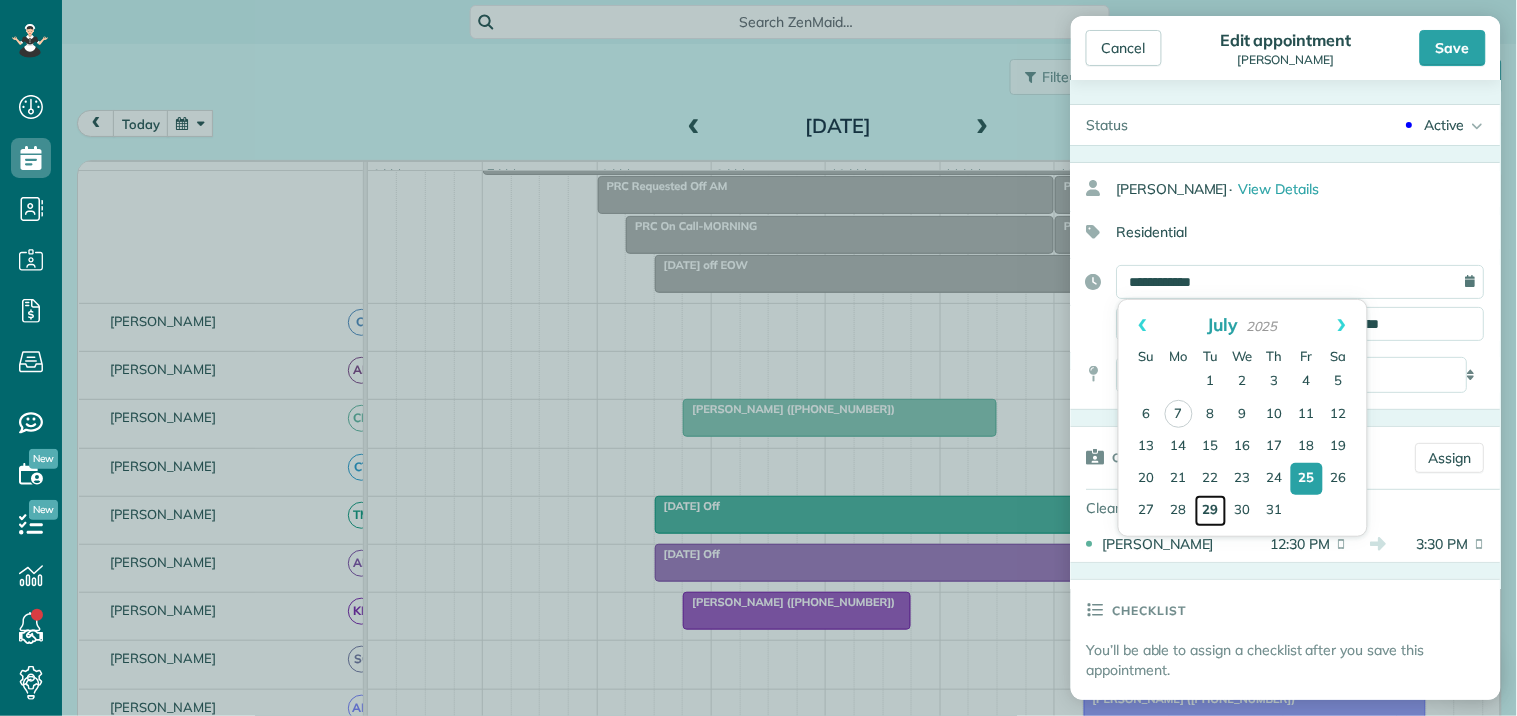 click on "29" at bounding box center (1211, 511) 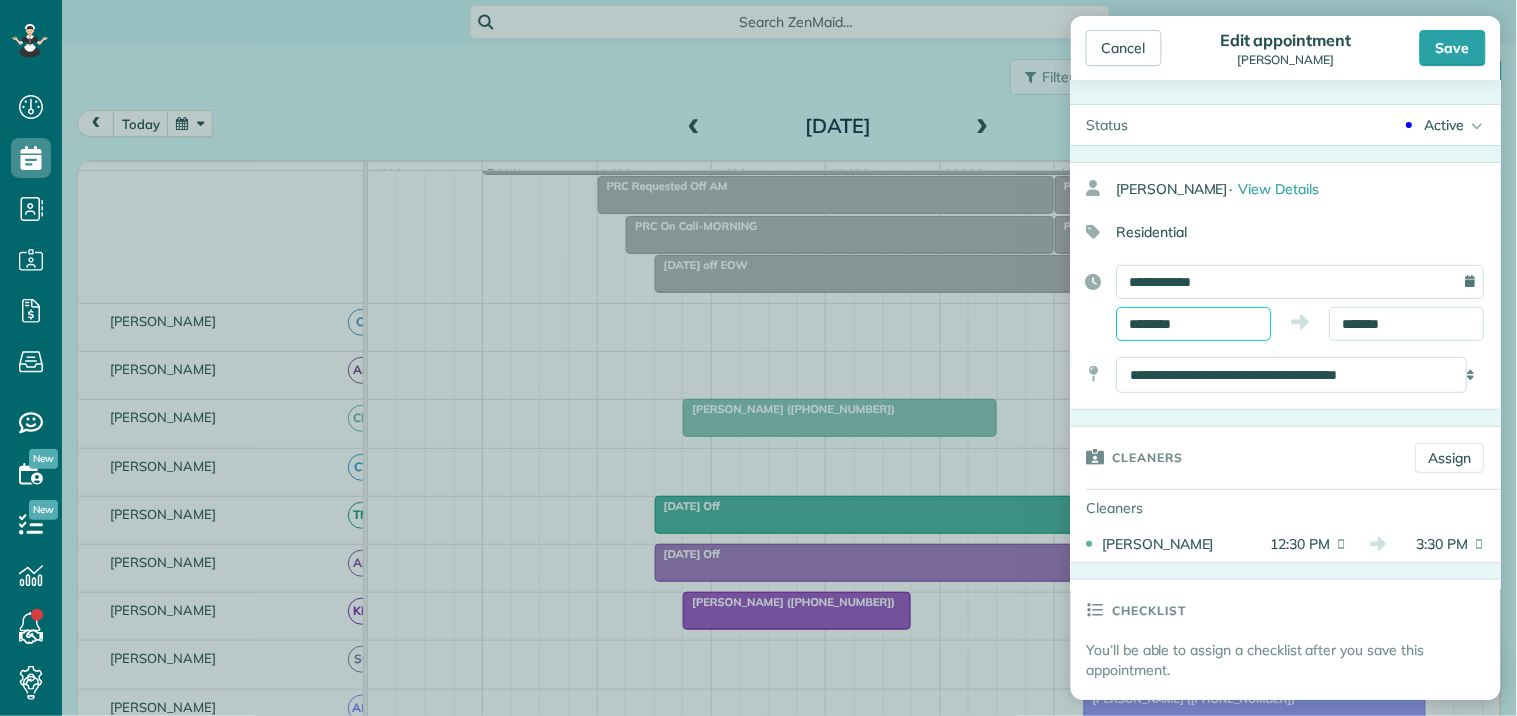 click on "********" at bounding box center [1194, 324] 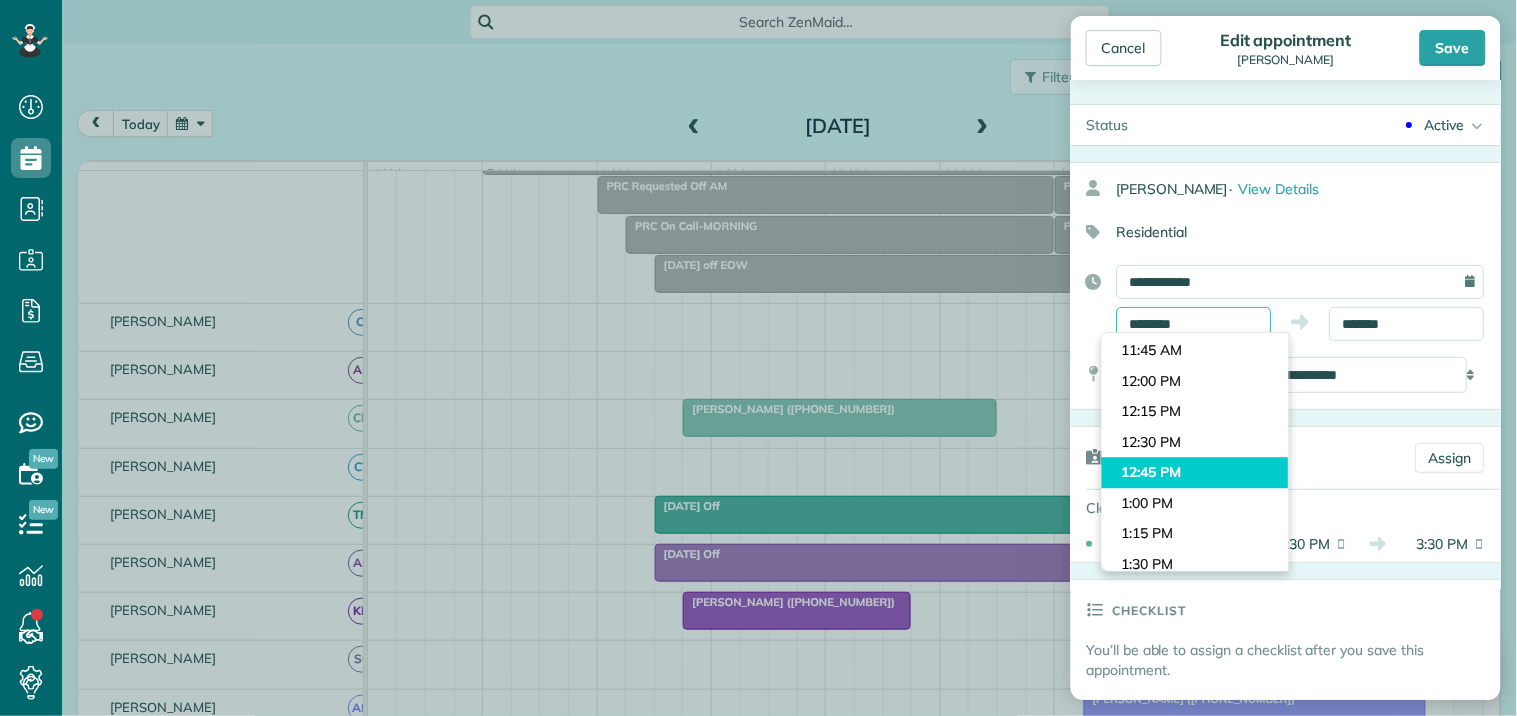 scroll, scrollTop: 1354, scrollLeft: 0, axis: vertical 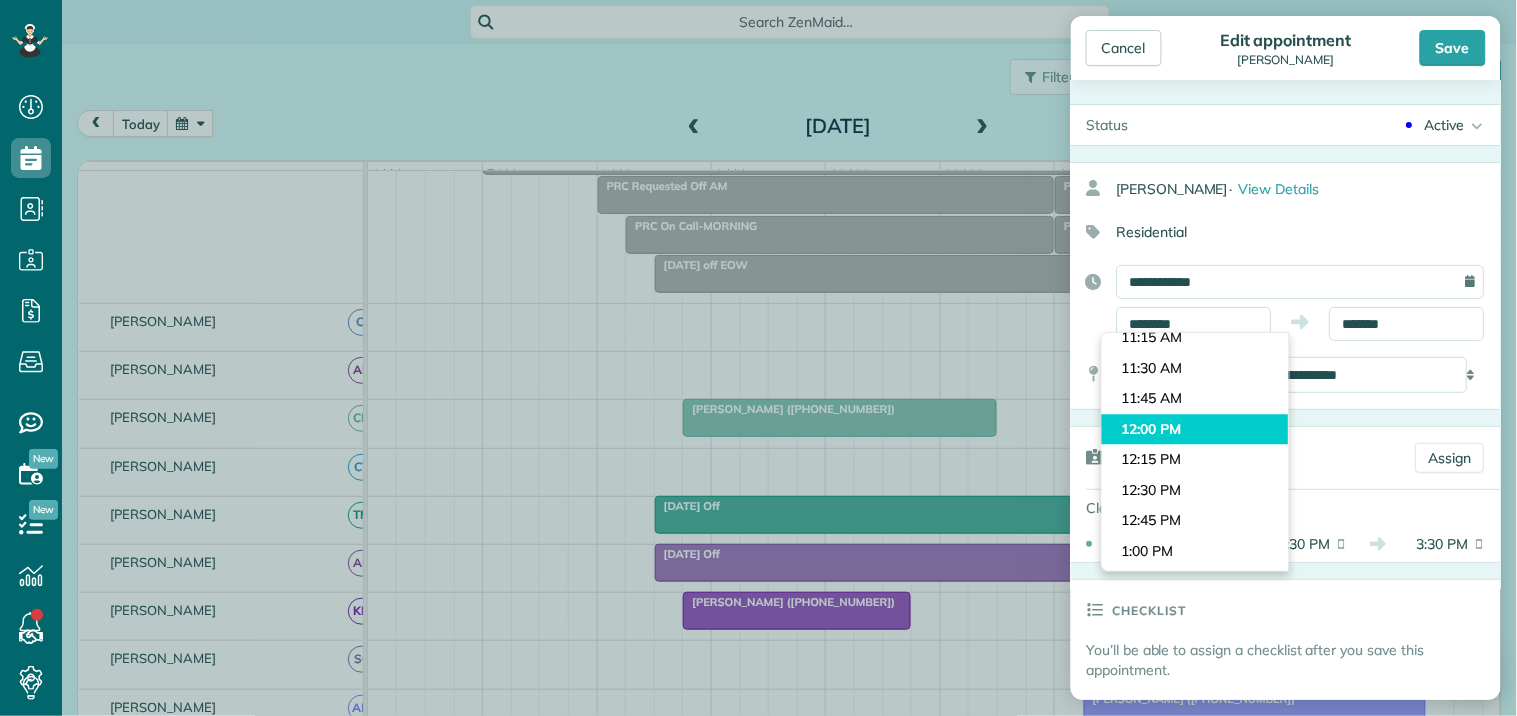 type on "********" 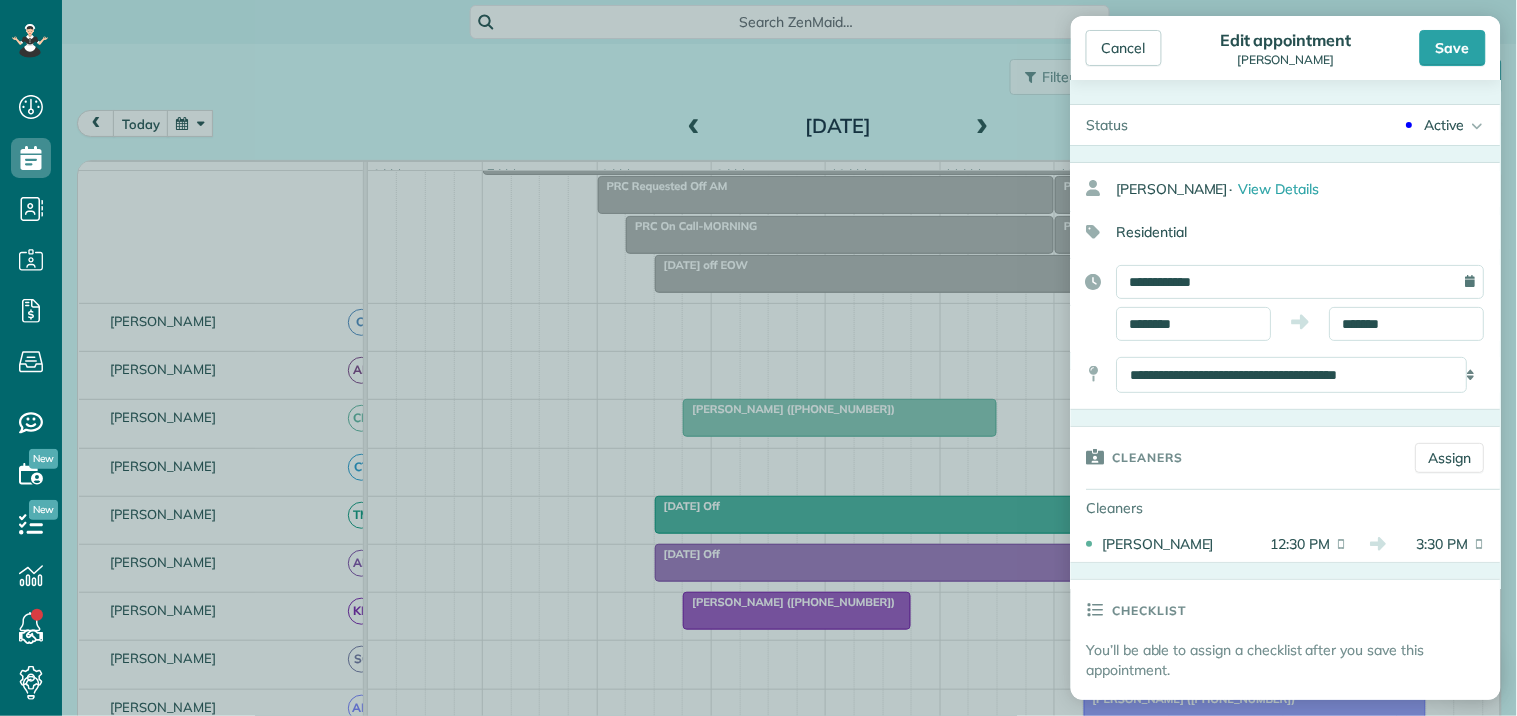 click on "Dashboard
Scheduling
Calendar View
List View
Dispatch View - Weekly scheduling (Beta)" at bounding box center (758, 358) 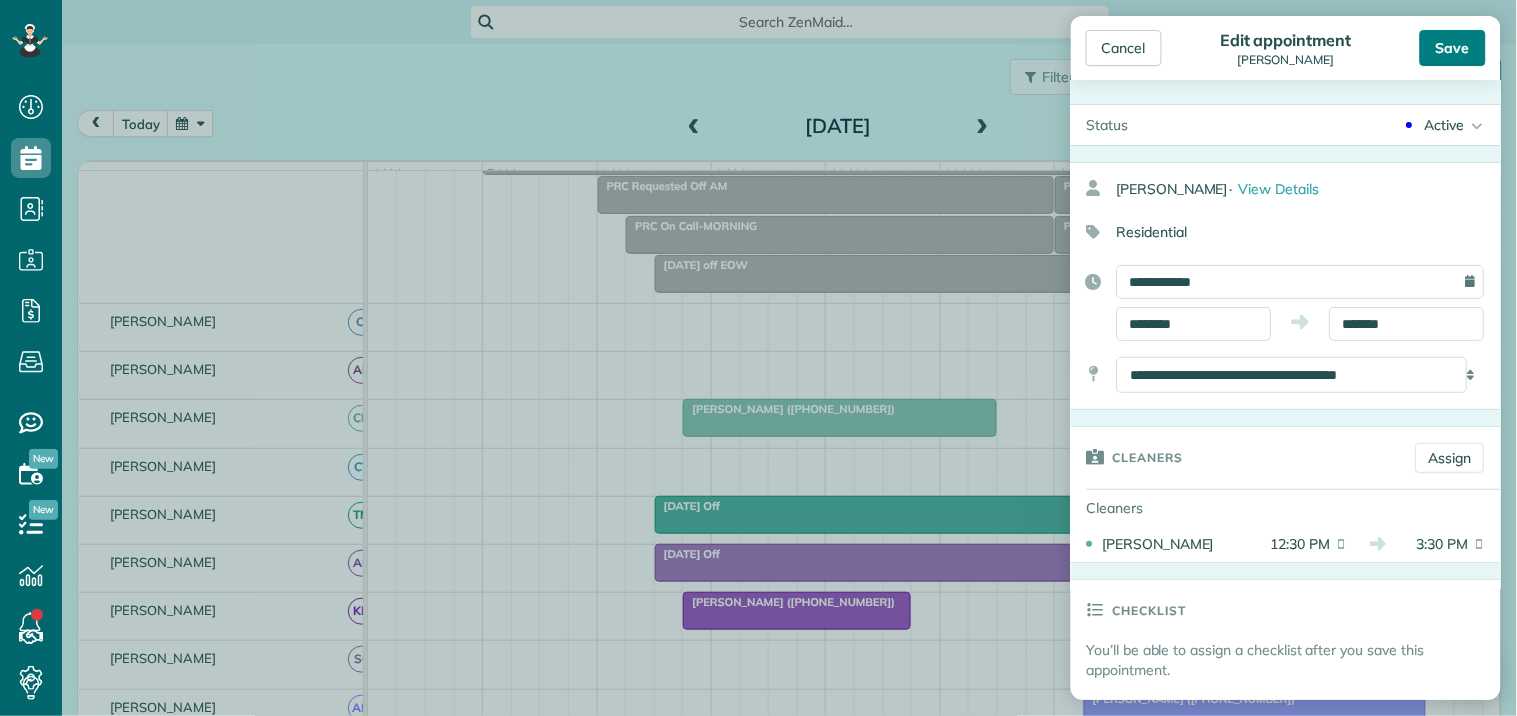 click on "Save" at bounding box center (1453, 48) 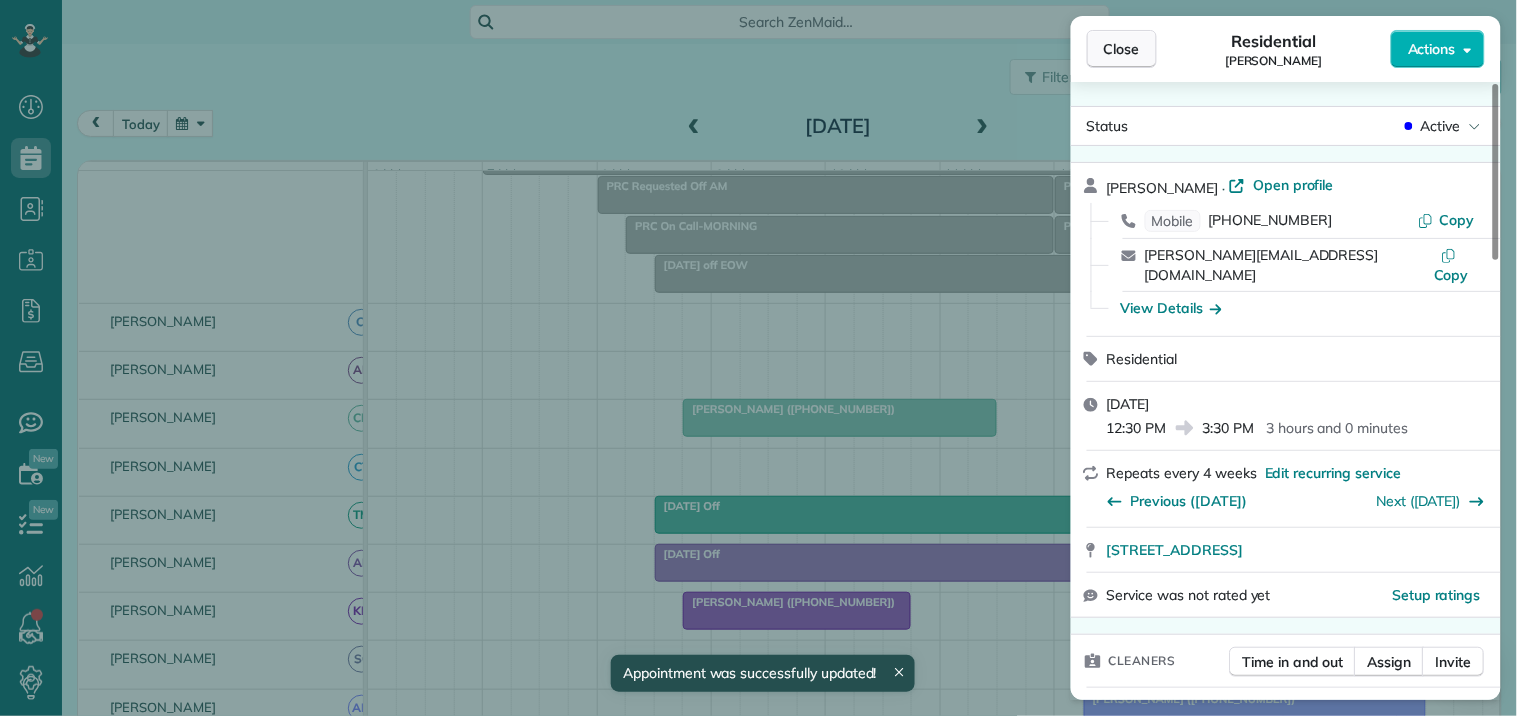 click on "Close" at bounding box center [1122, 49] 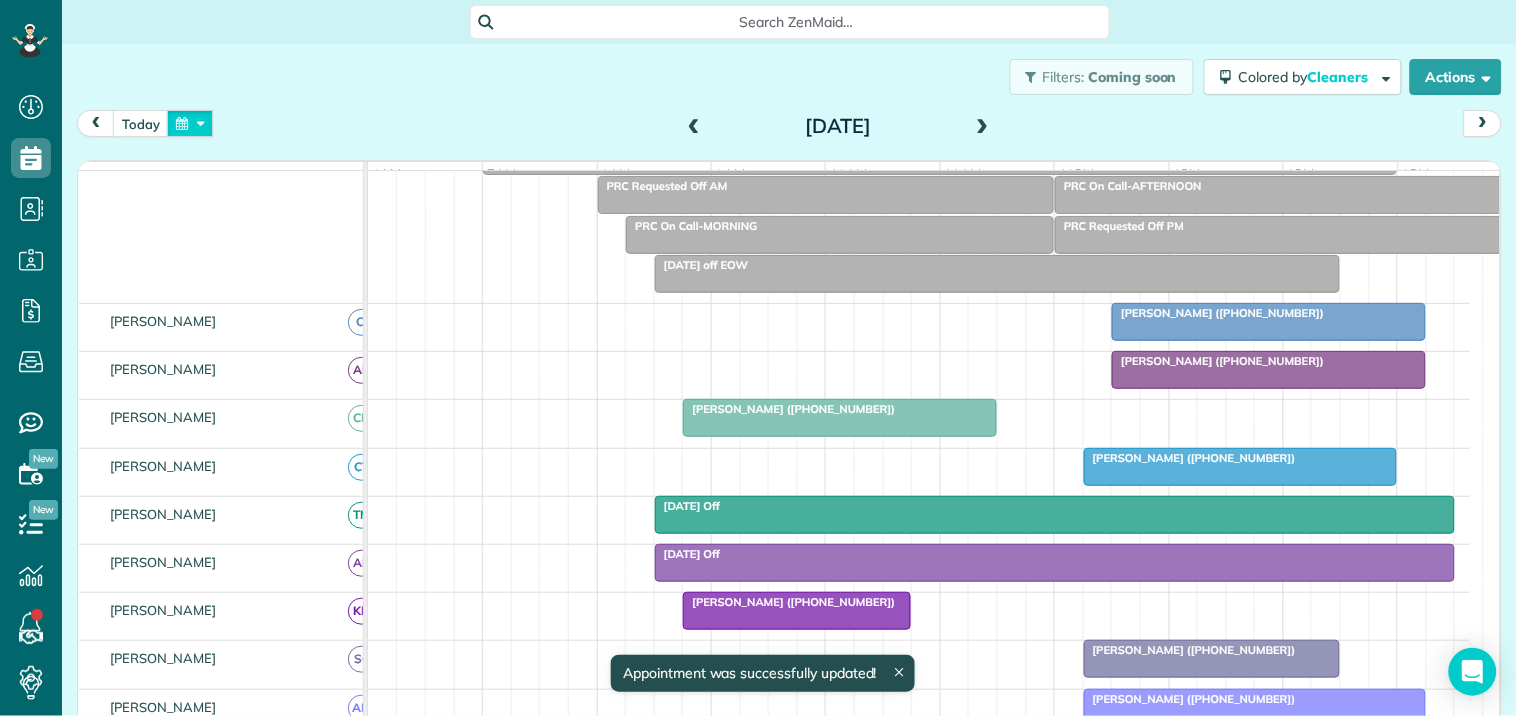 click at bounding box center (190, 123) 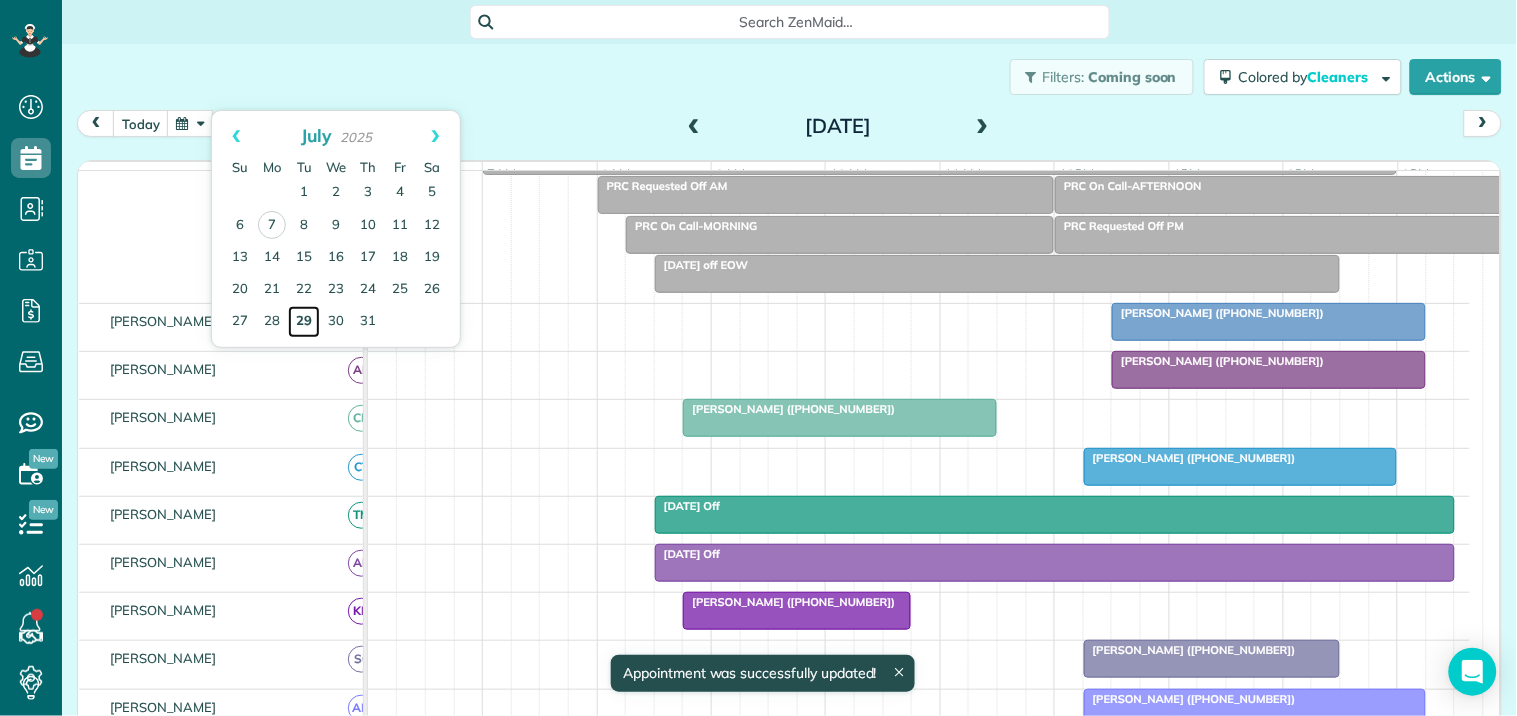 click on "29" at bounding box center (304, 322) 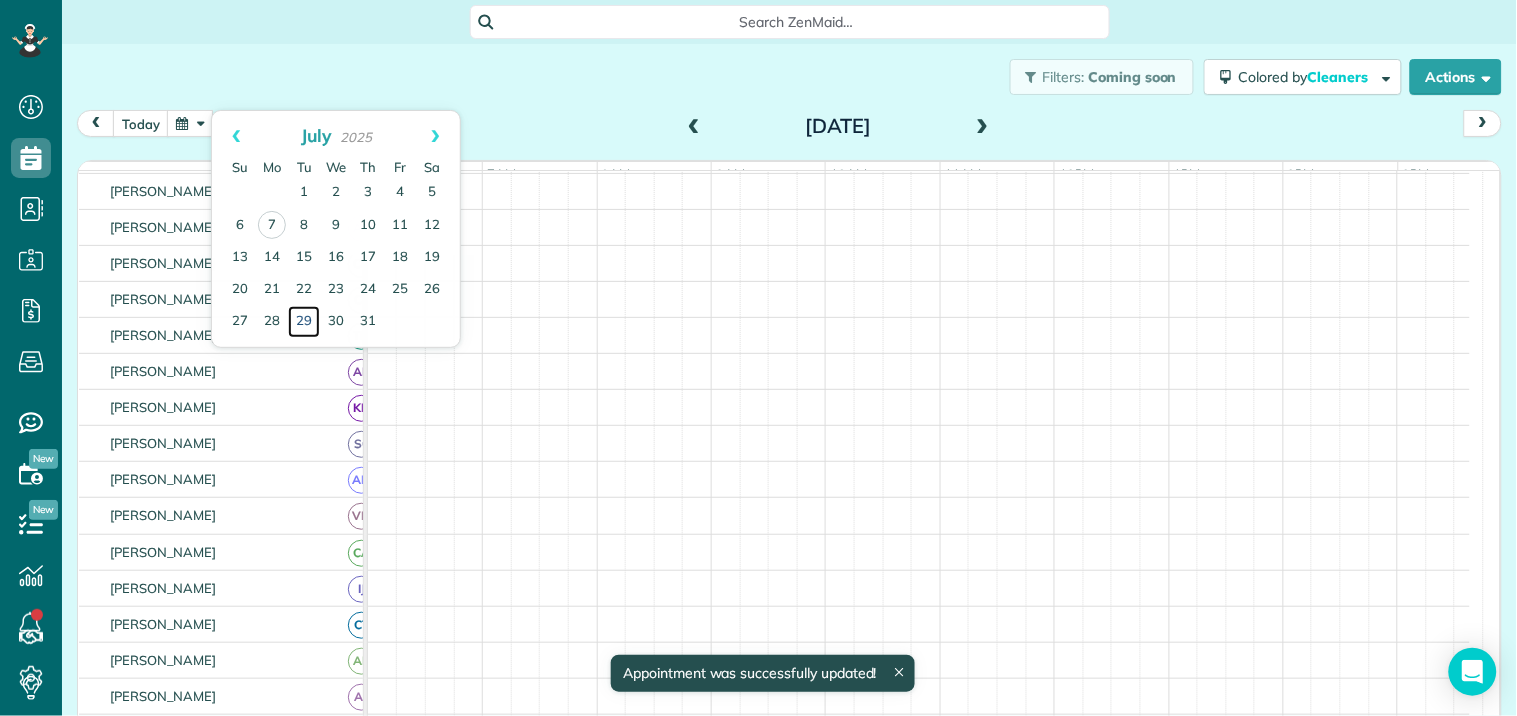 scroll, scrollTop: 0, scrollLeft: 0, axis: both 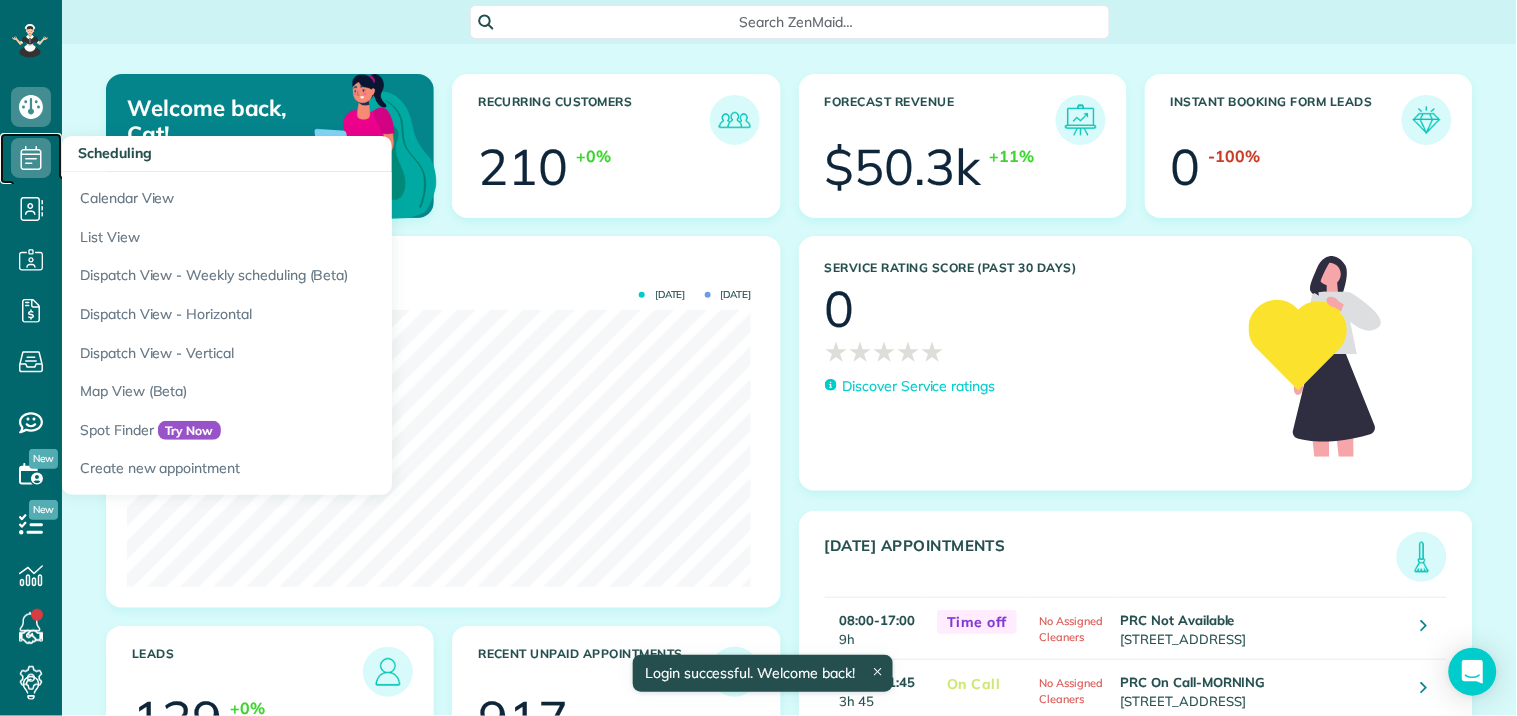 click 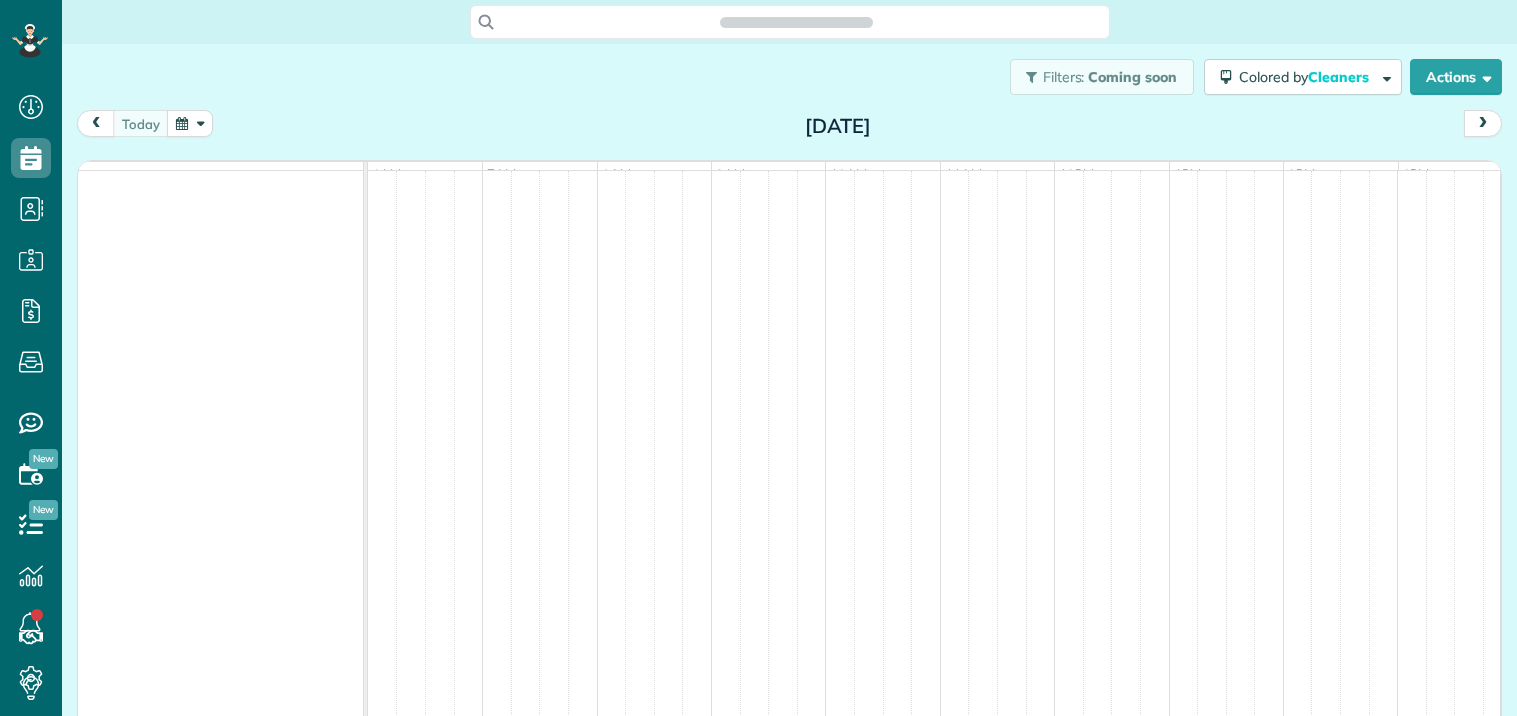 scroll, scrollTop: 0, scrollLeft: 0, axis: both 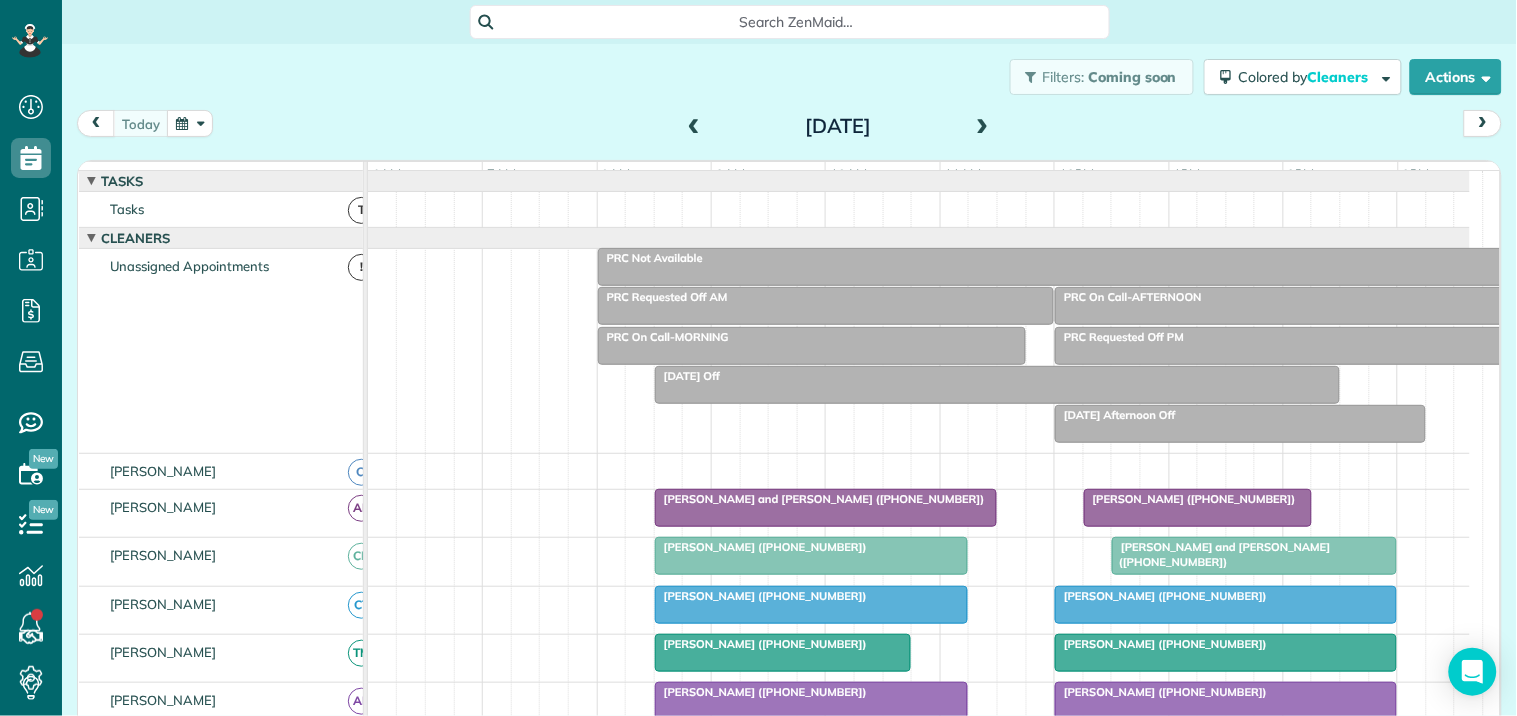 click at bounding box center [983, 127] 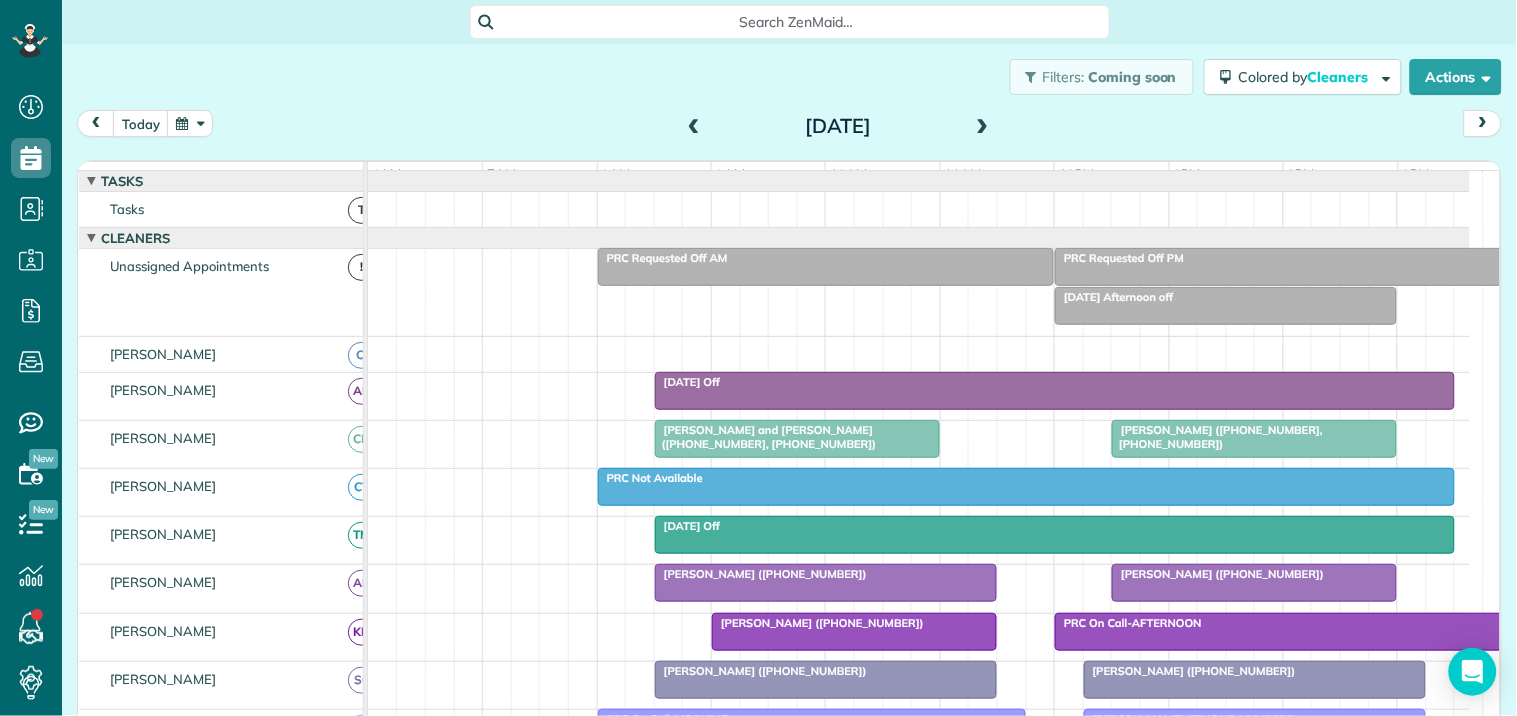 scroll, scrollTop: 52, scrollLeft: 0, axis: vertical 